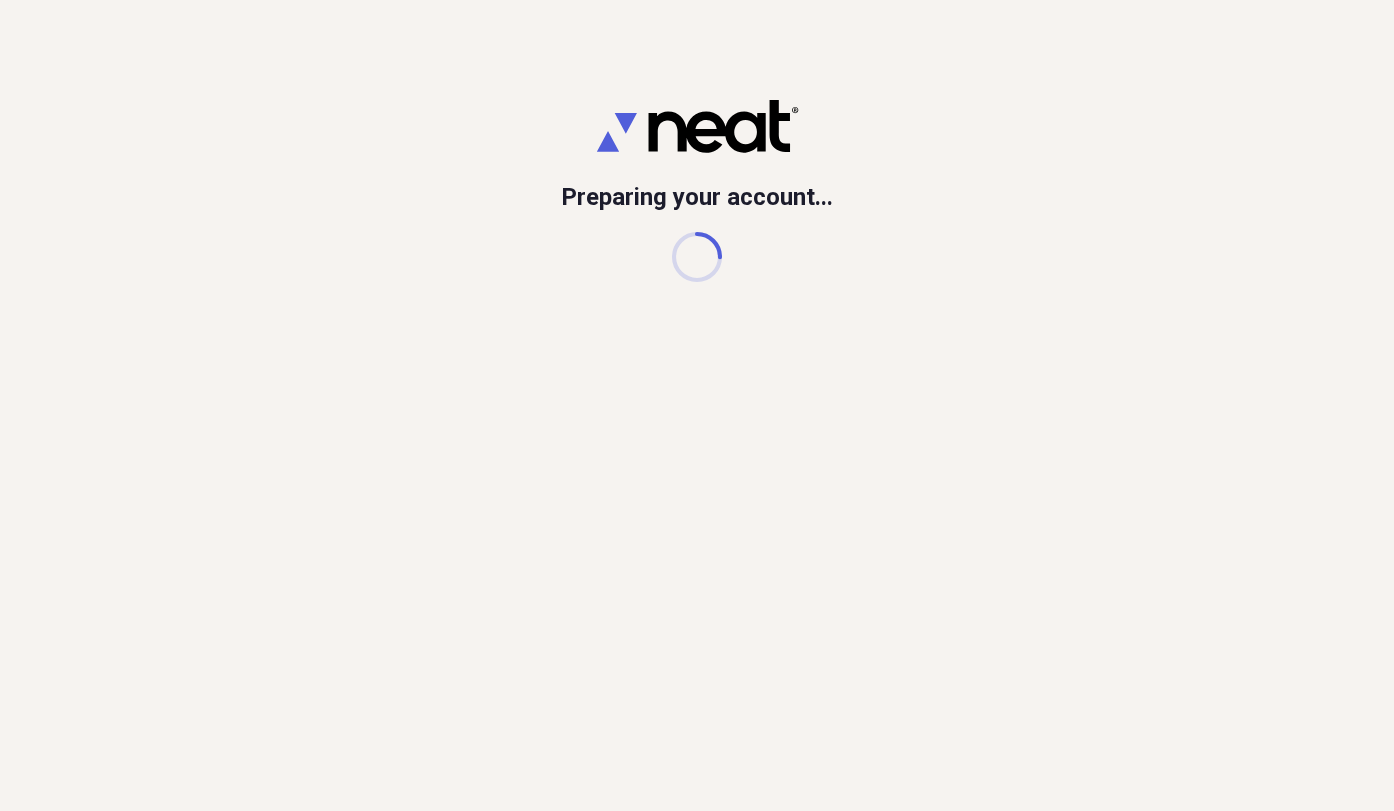scroll, scrollTop: 0, scrollLeft: 0, axis: both 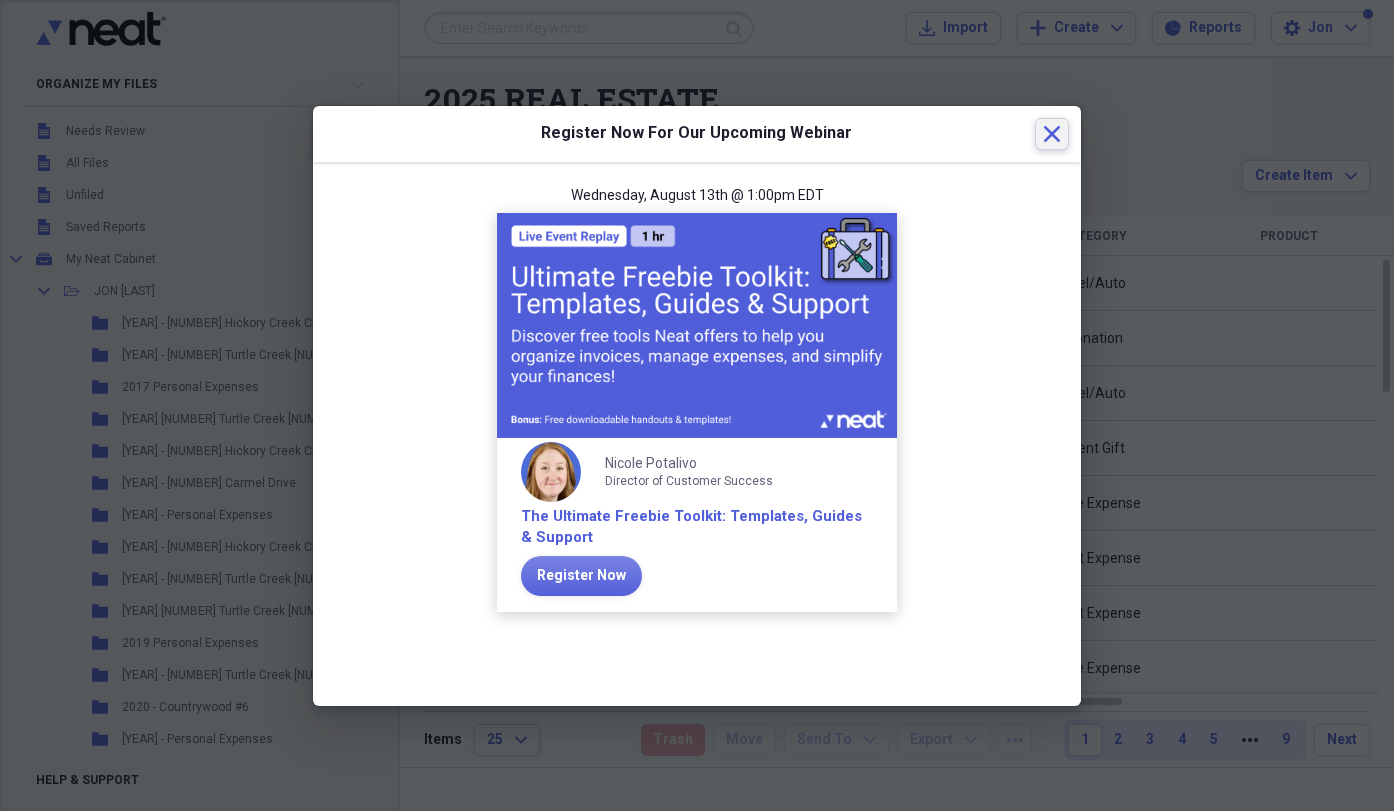 click on "Close" 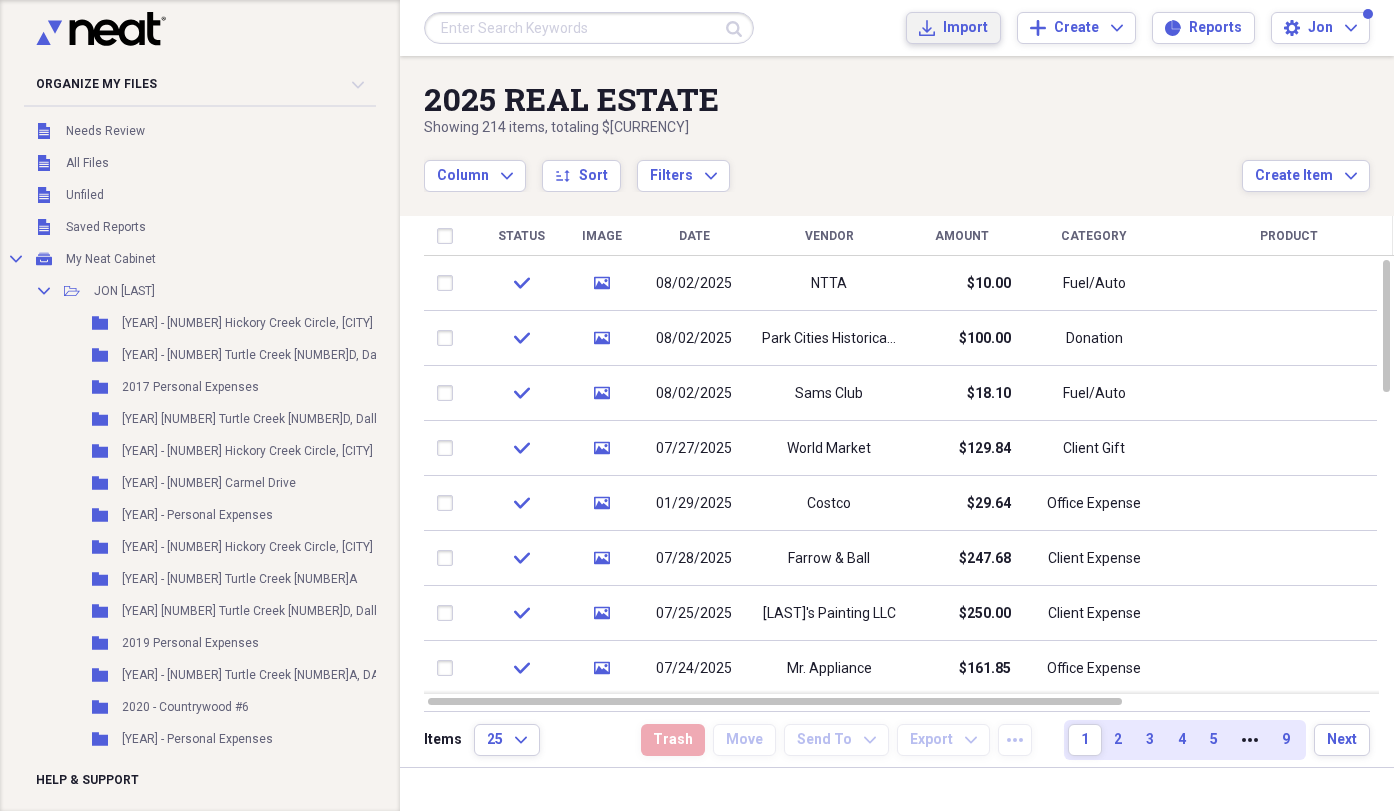 click on "Import" at bounding box center [965, 28] 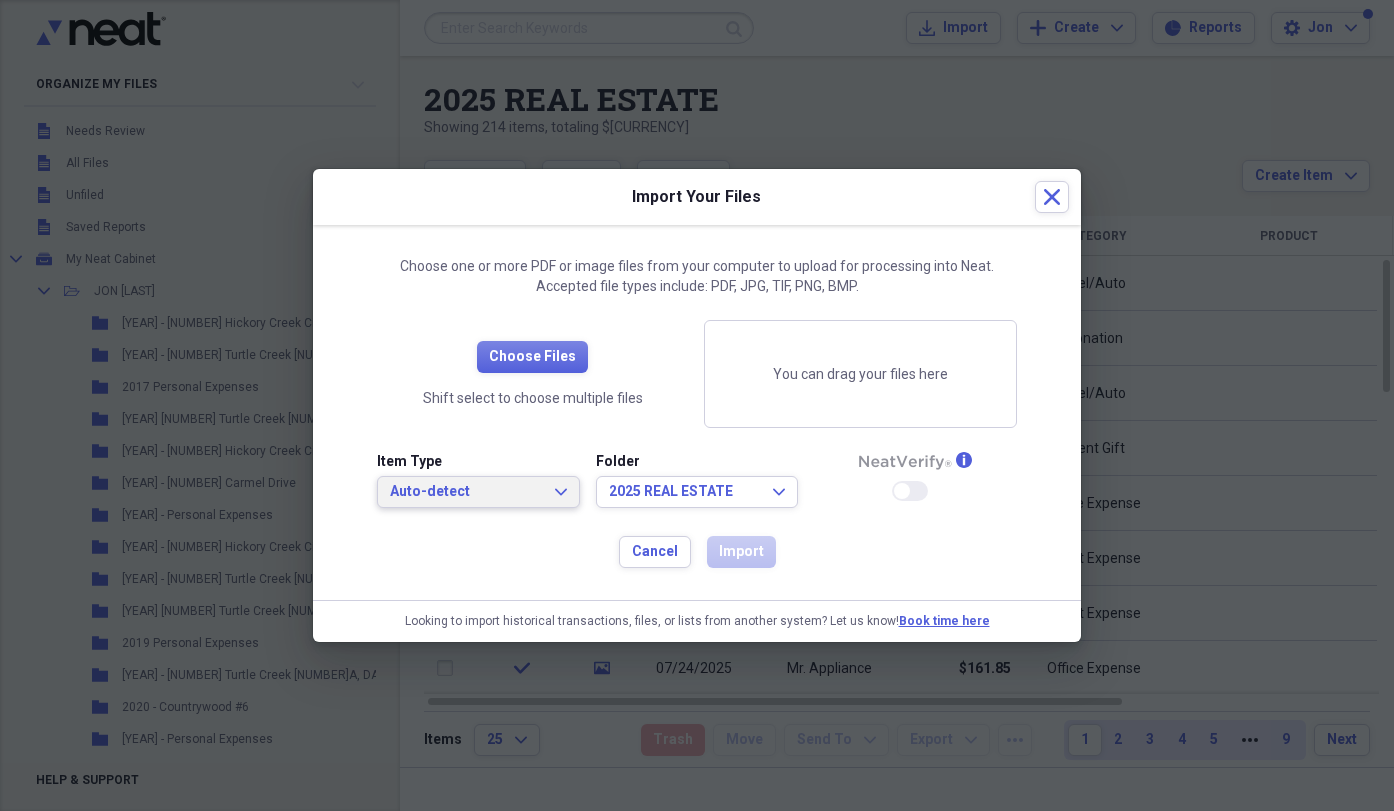 click on "Expand" 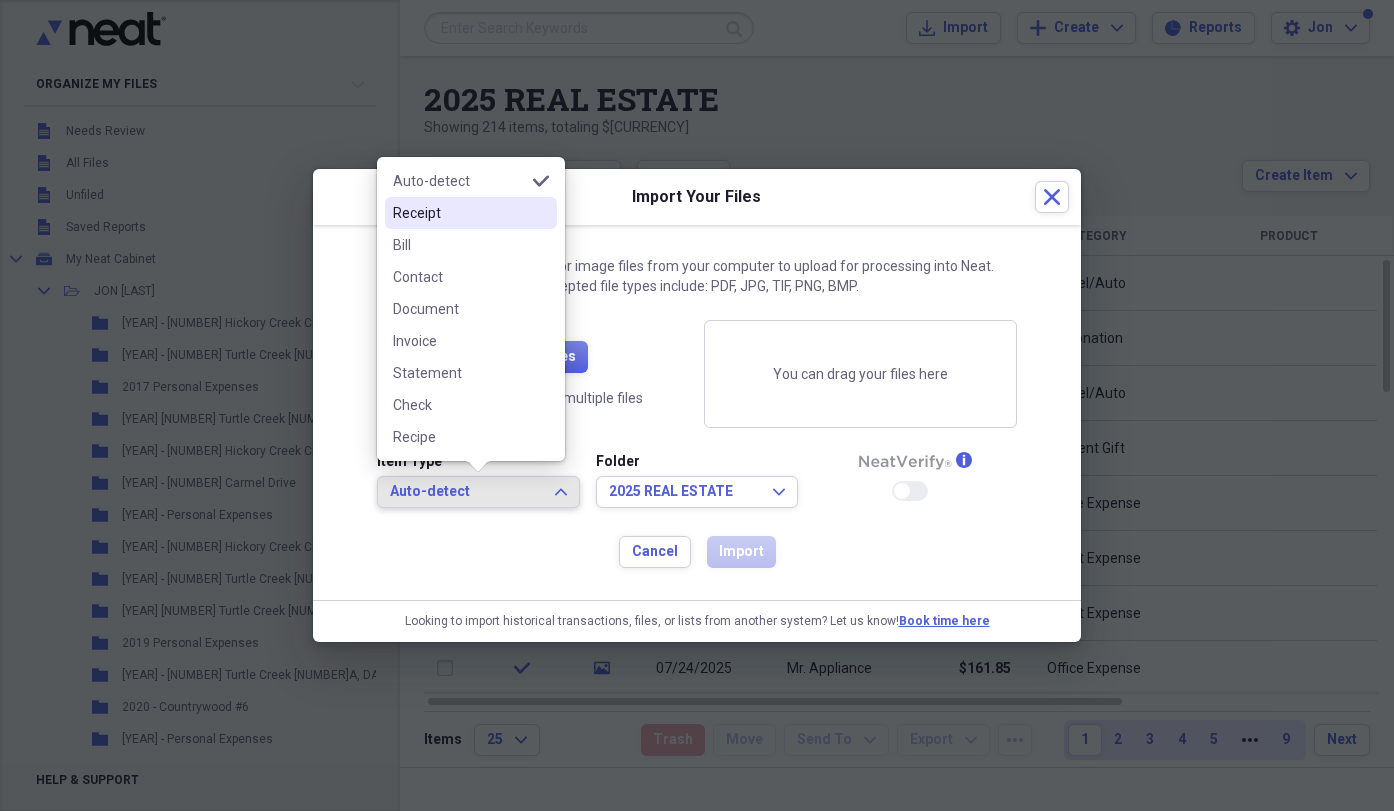 click on "Receipt" at bounding box center (459, 213) 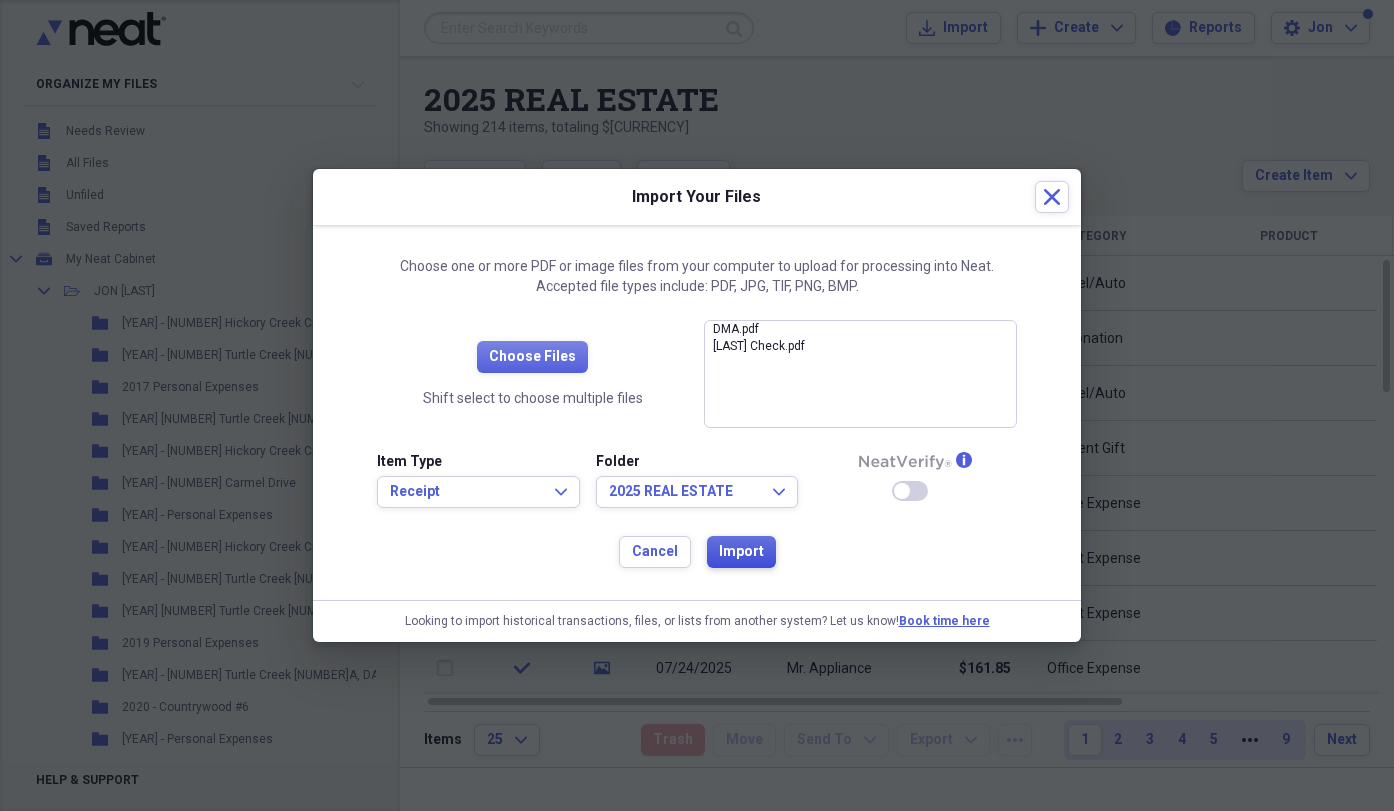 click on "Import" at bounding box center [741, 552] 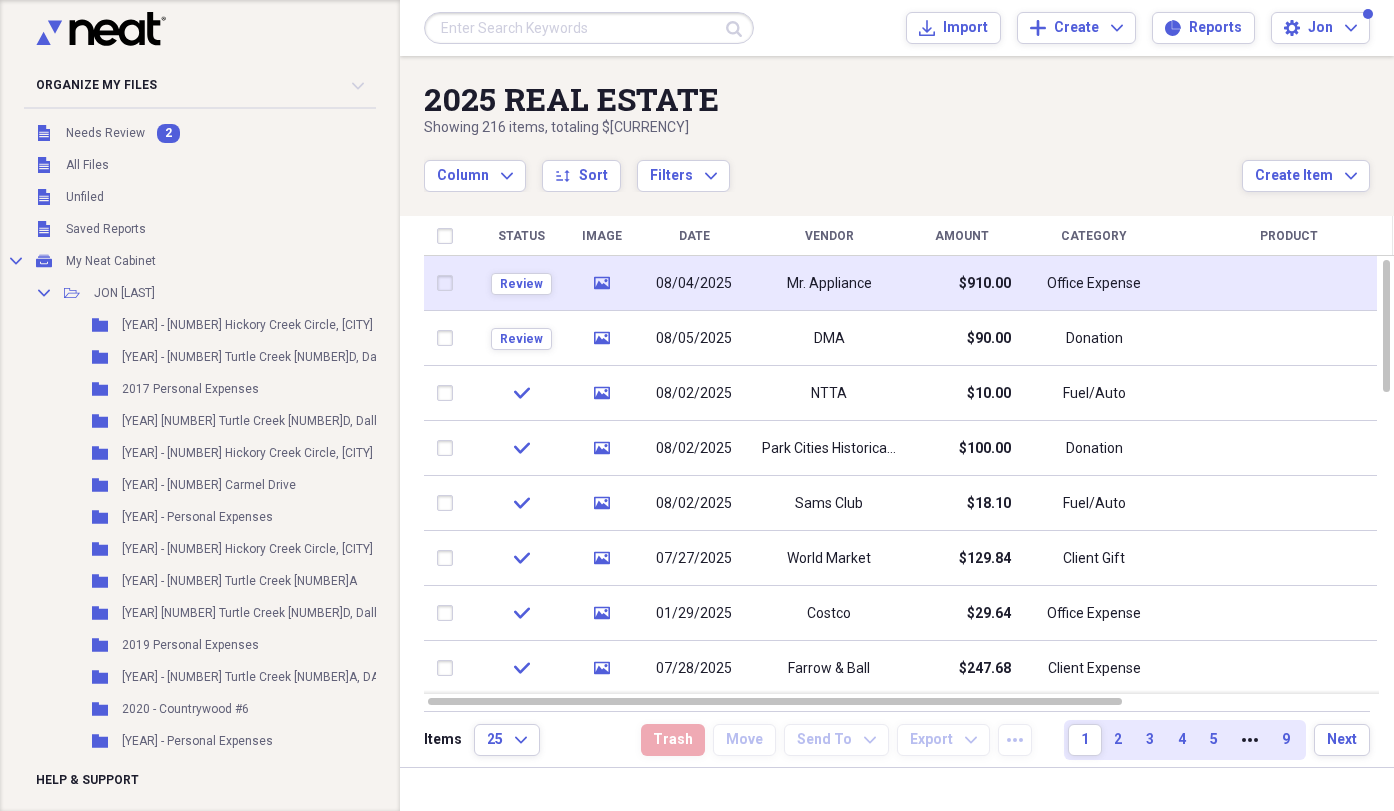 click on "08/04/2025" at bounding box center (694, 283) 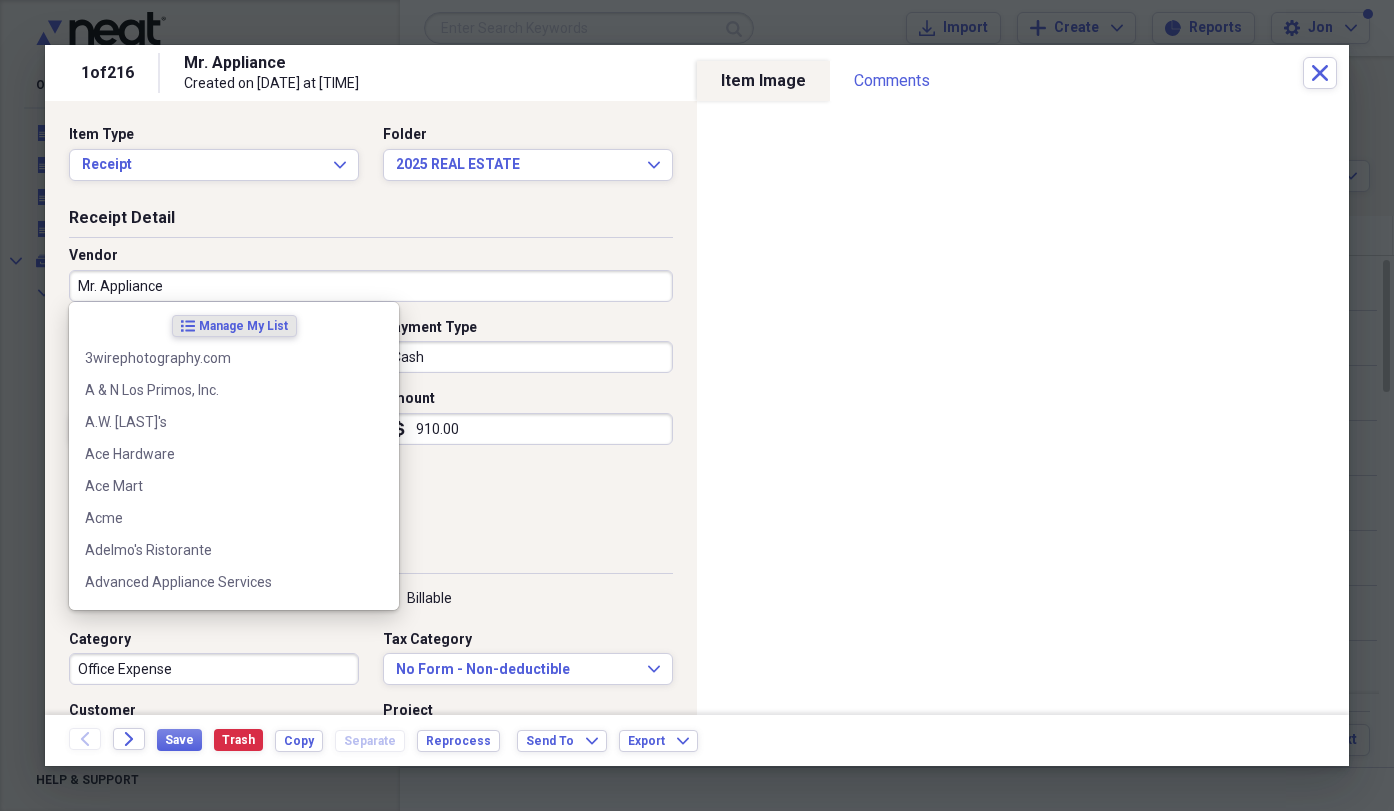 click on "Mr. Appliance" at bounding box center [371, 286] 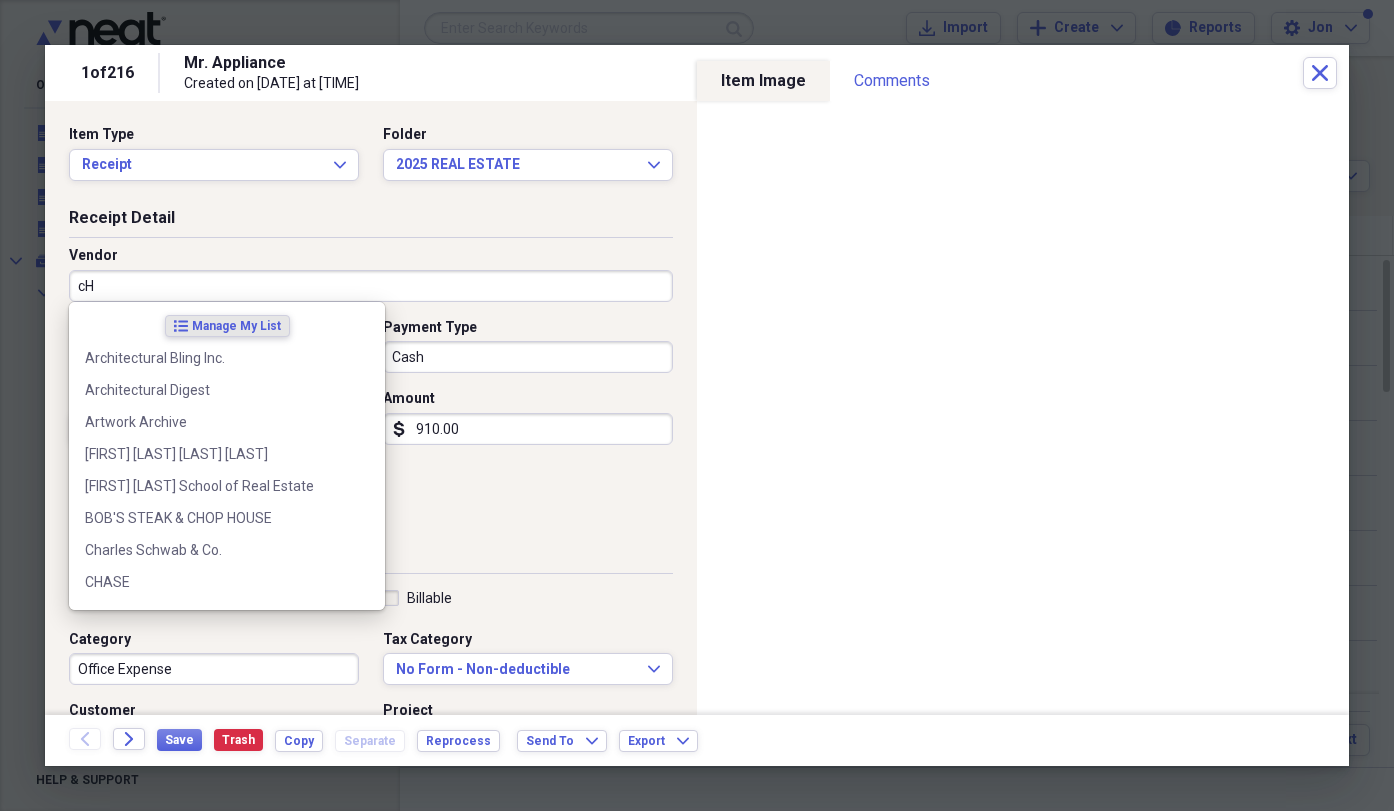 type on "c" 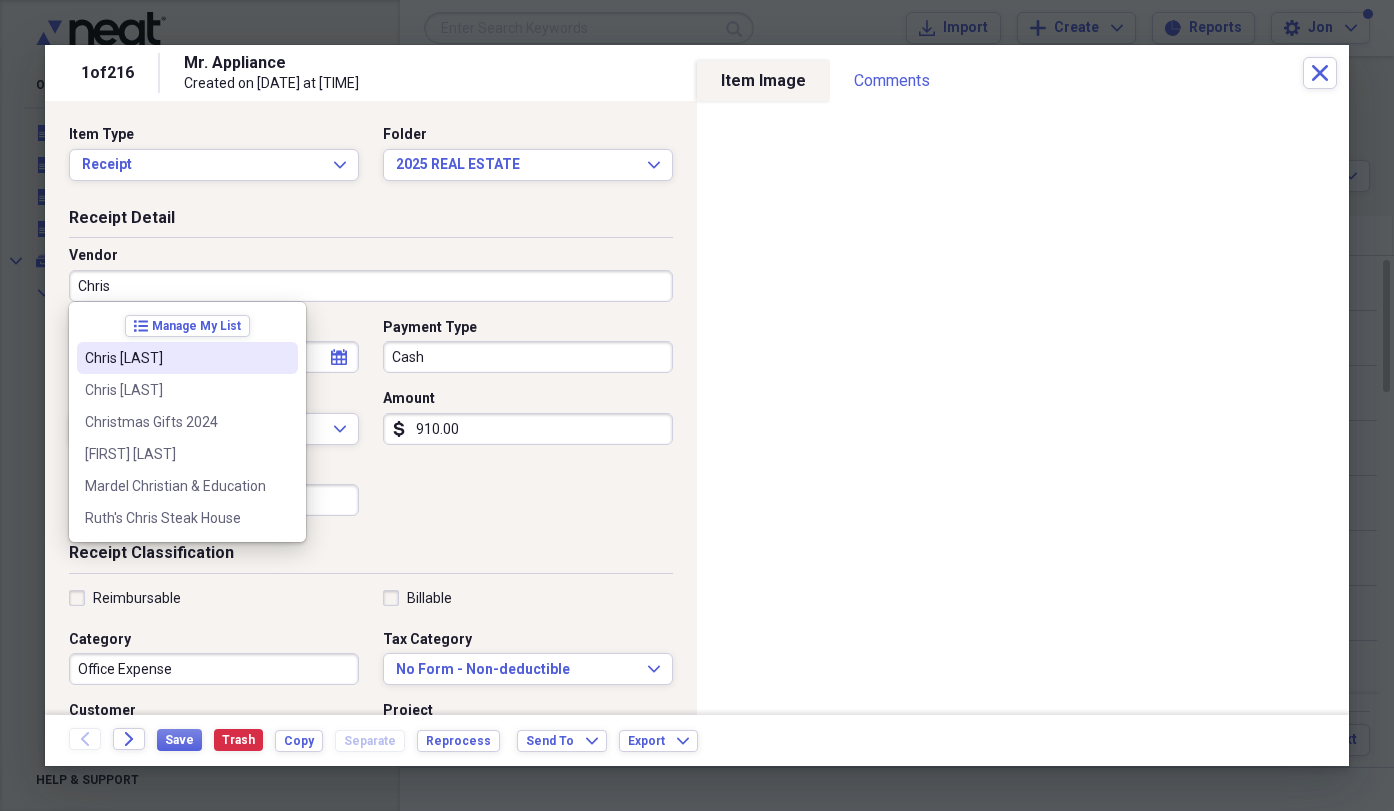 click on "Chris [LAST]" at bounding box center (175, 358) 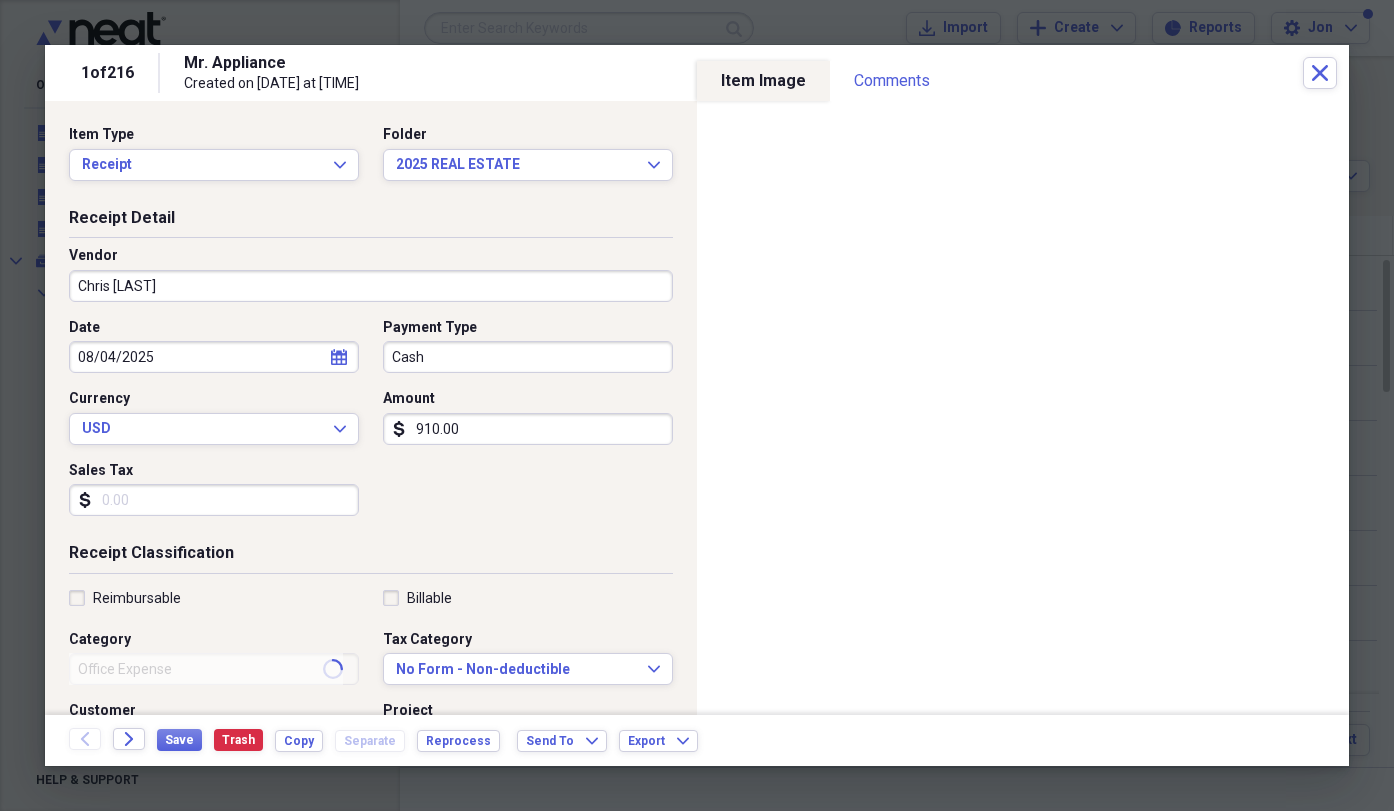 type on "Capital Improvement" 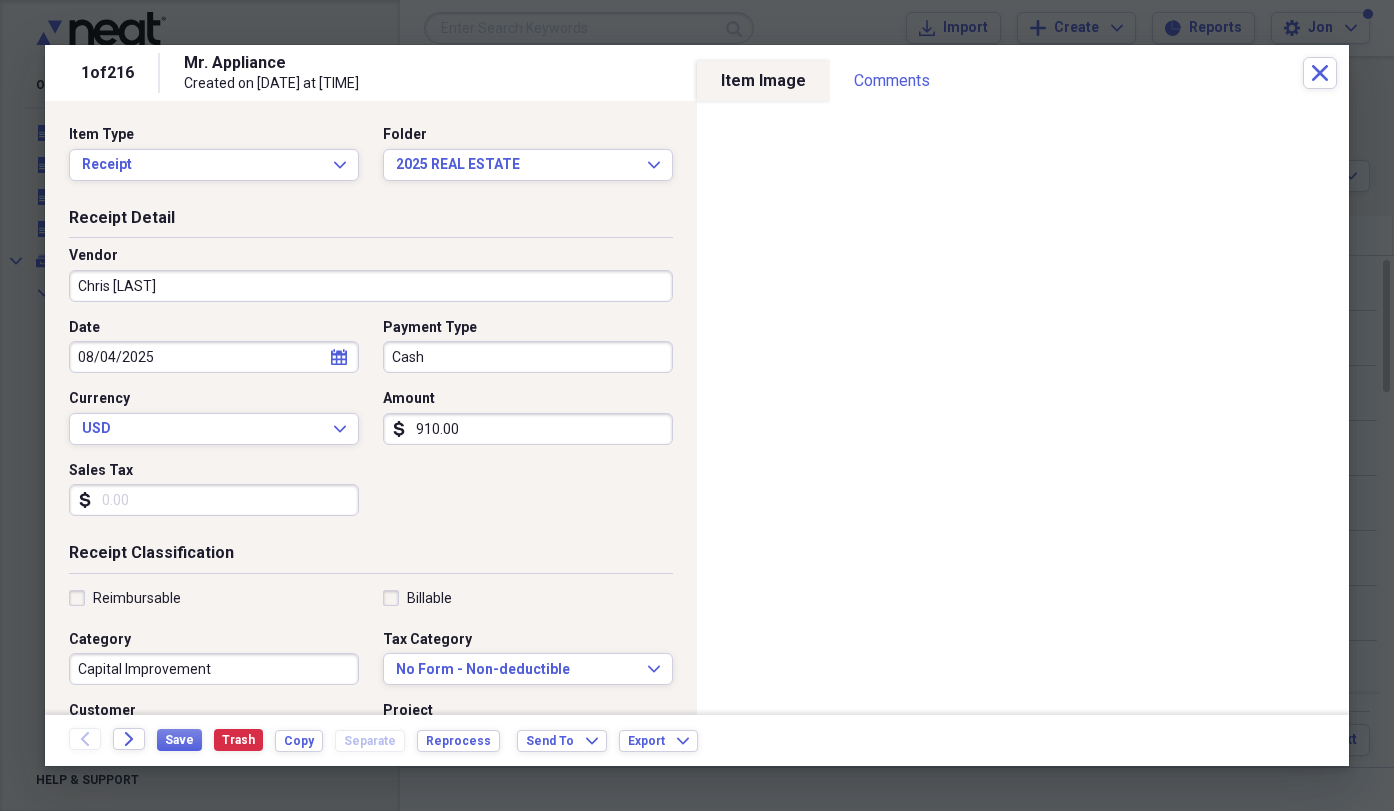 click on "Cash" at bounding box center [528, 357] 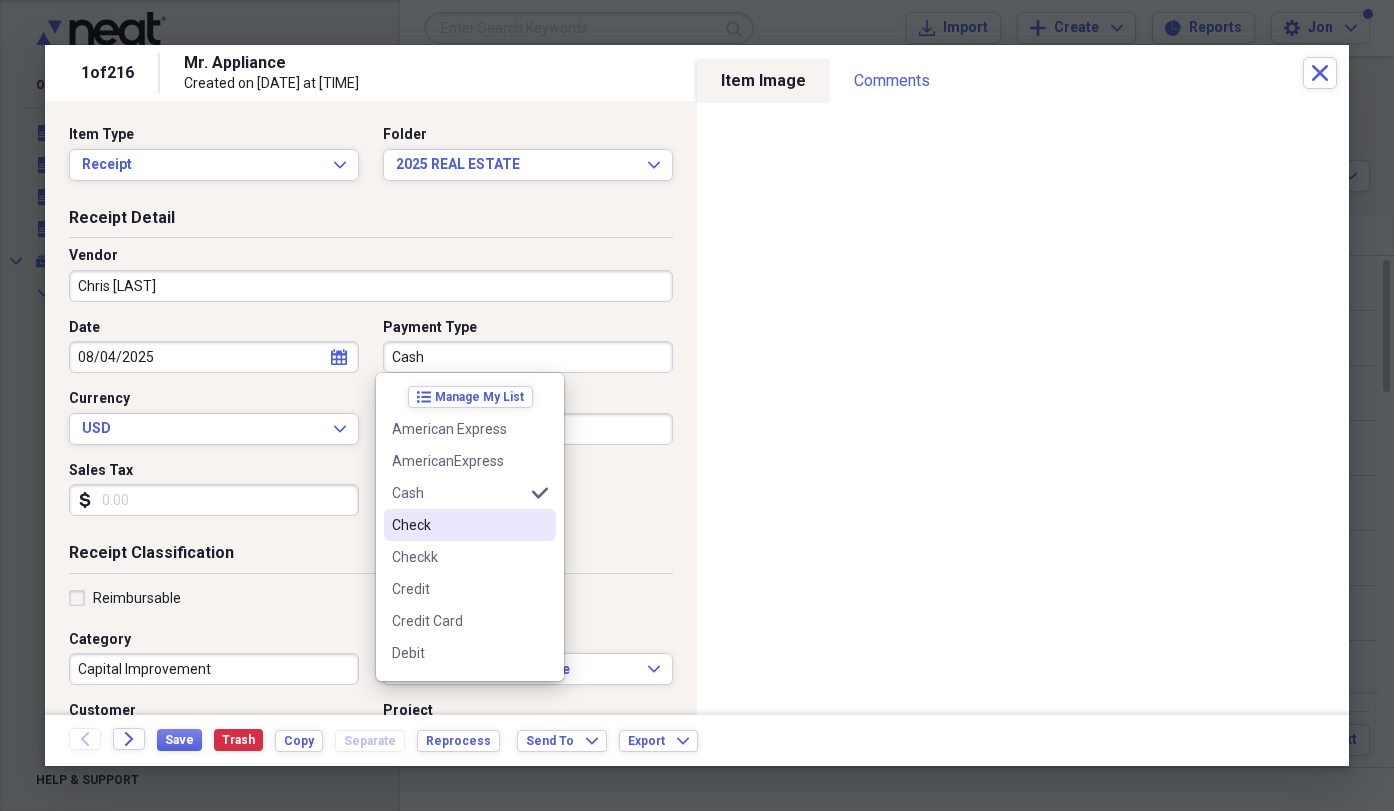 click on "Check" at bounding box center (458, 525) 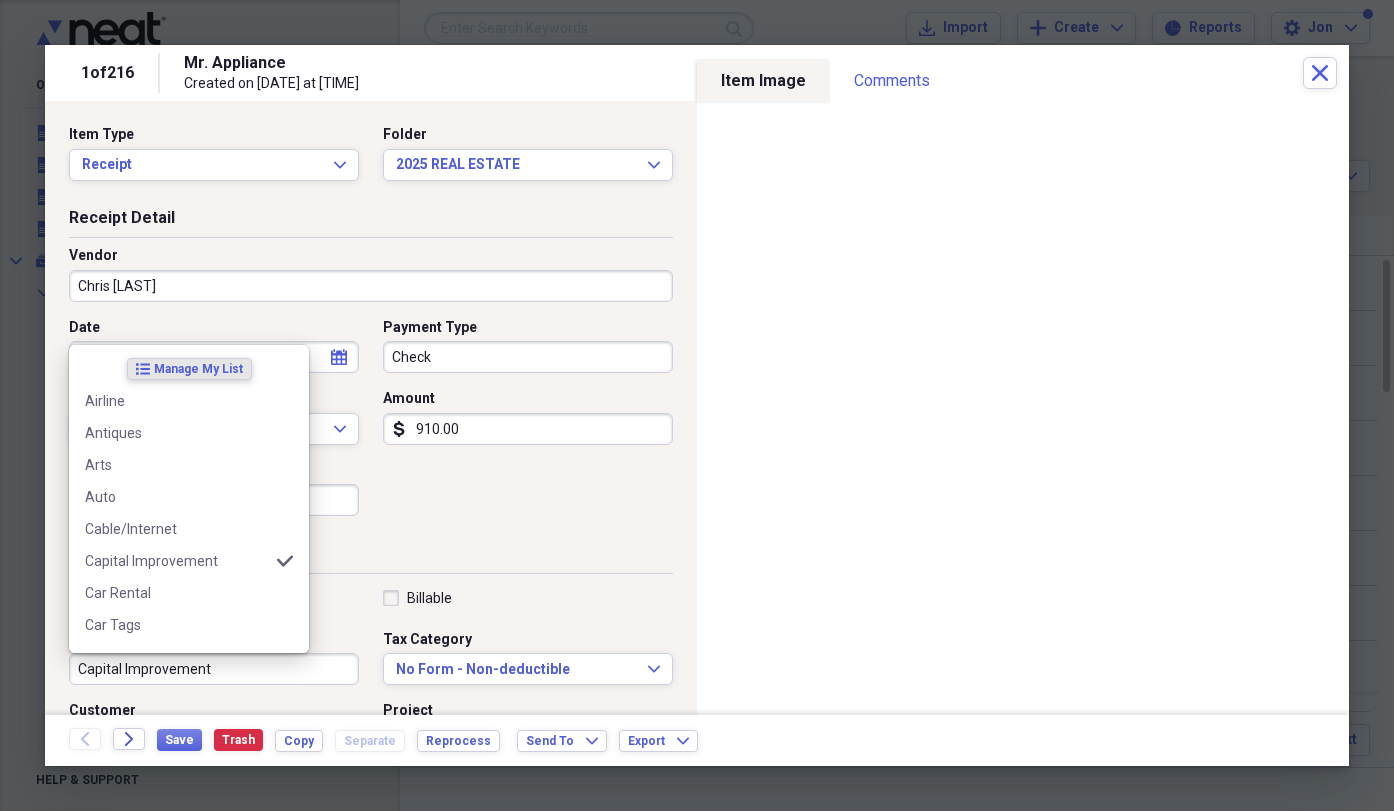 click on "Capital Improvement" at bounding box center [214, 669] 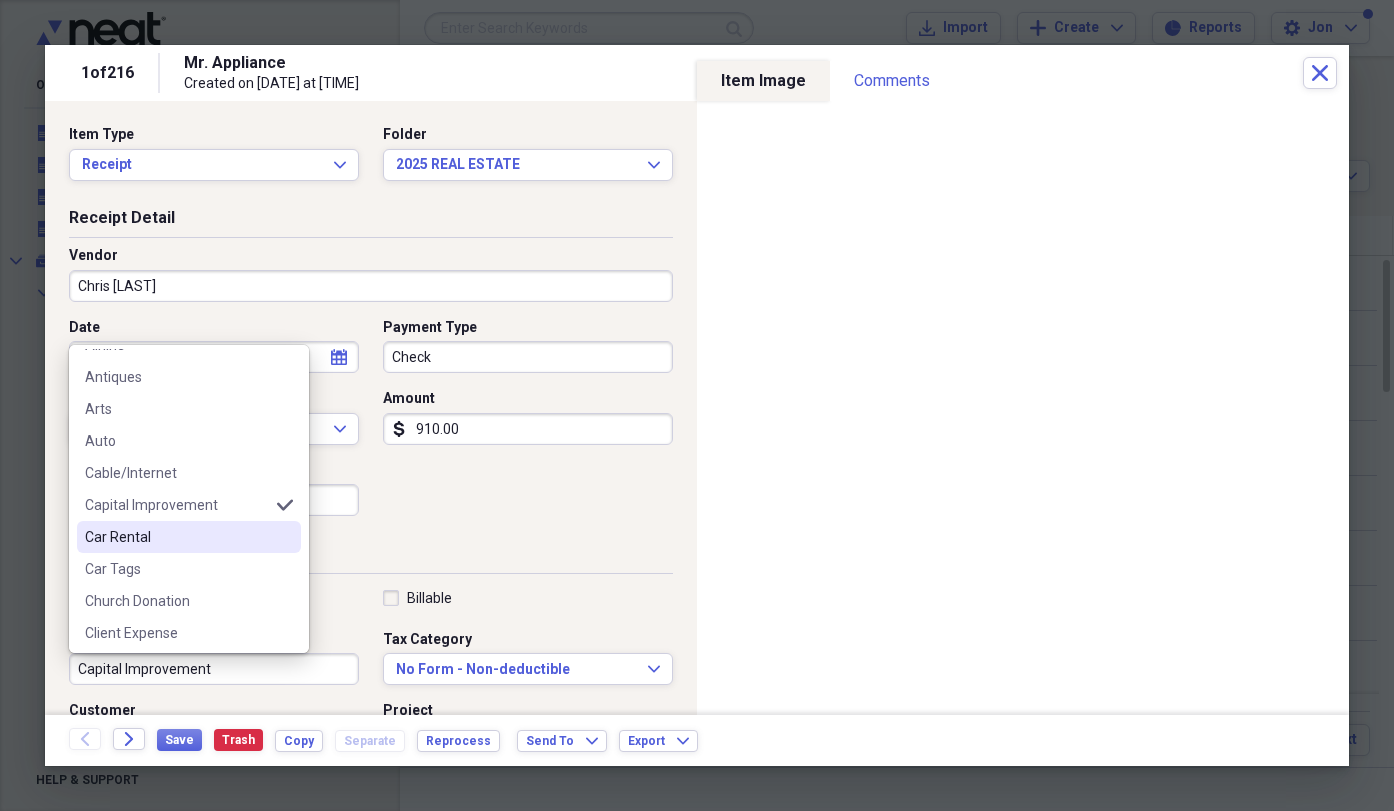 scroll, scrollTop: 100, scrollLeft: 0, axis: vertical 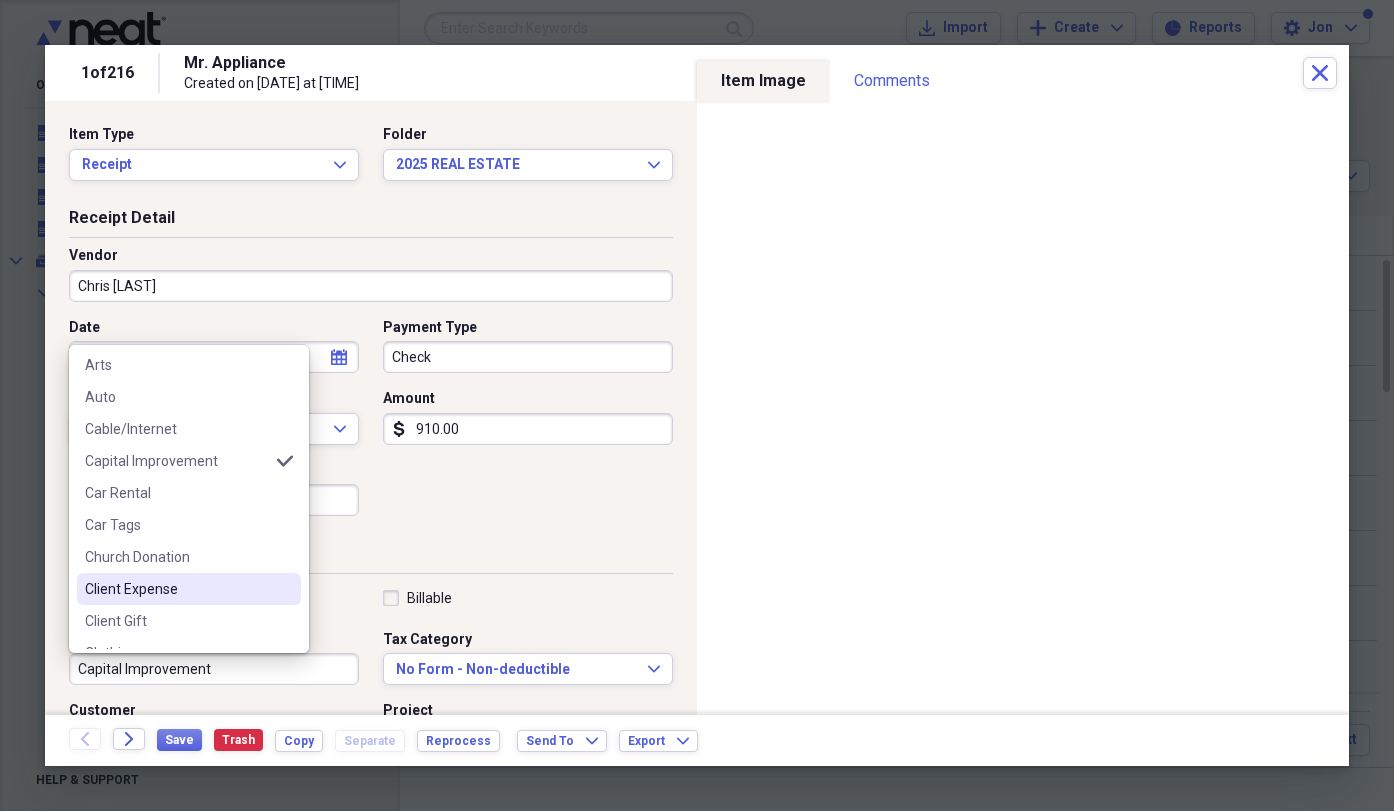 click on "Client Expense" at bounding box center (177, 589) 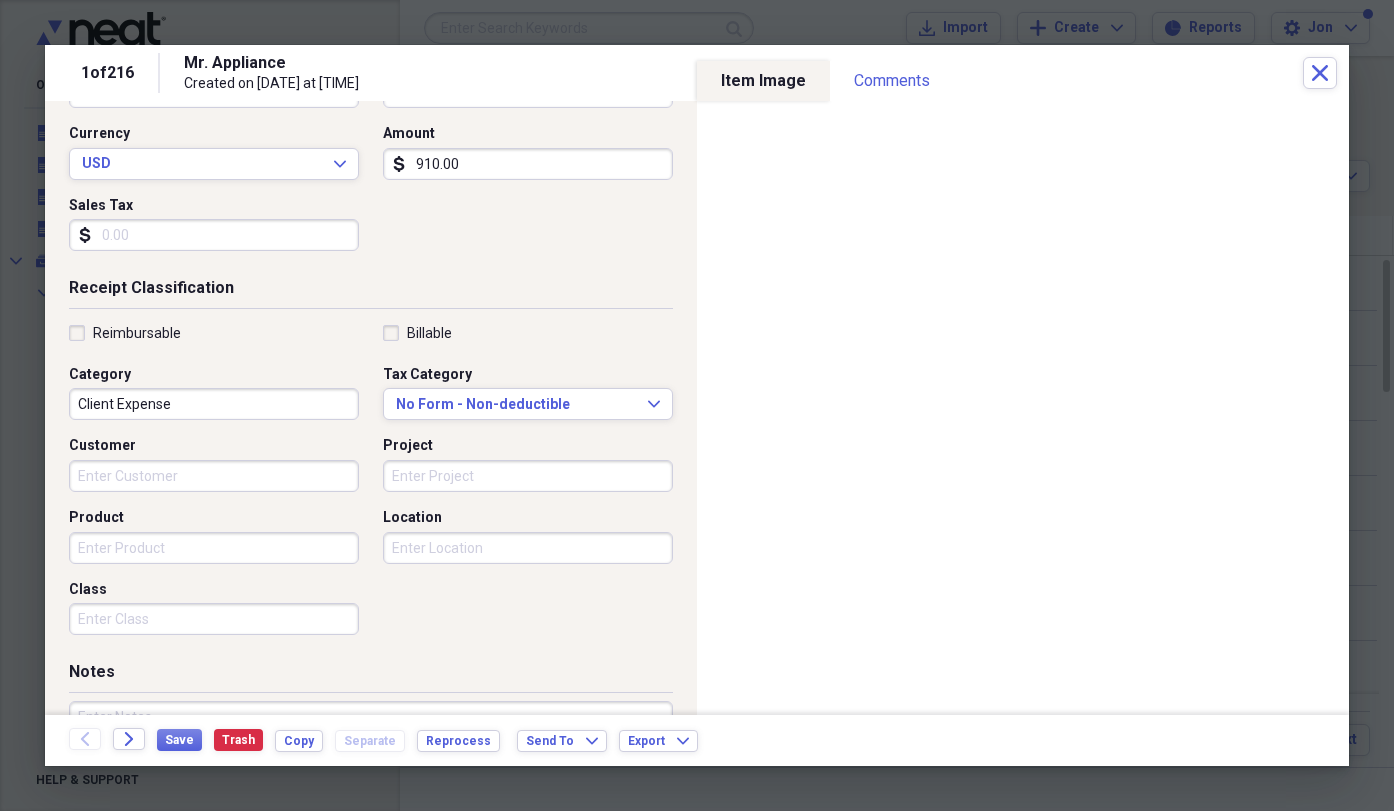 scroll, scrollTop: 400, scrollLeft: 0, axis: vertical 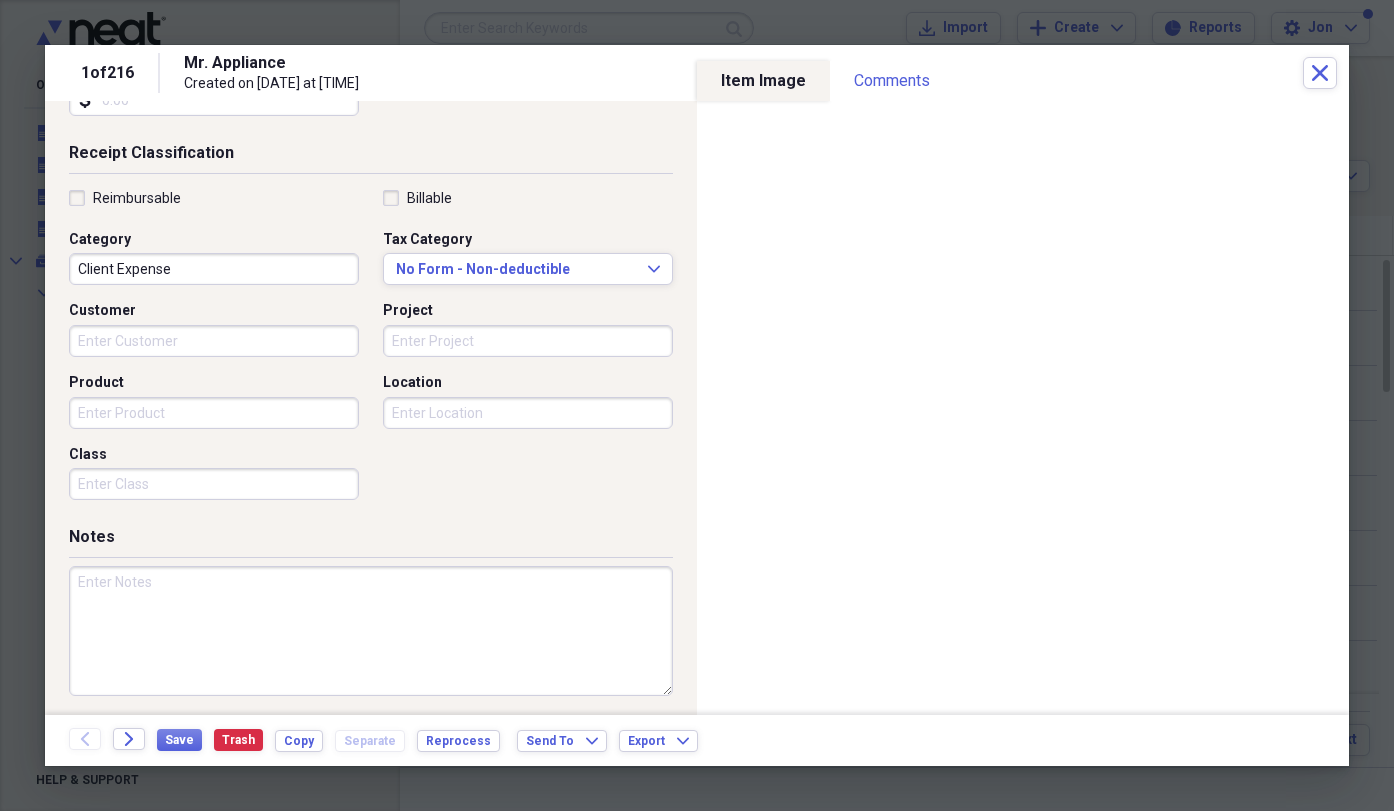 click at bounding box center (371, 631) 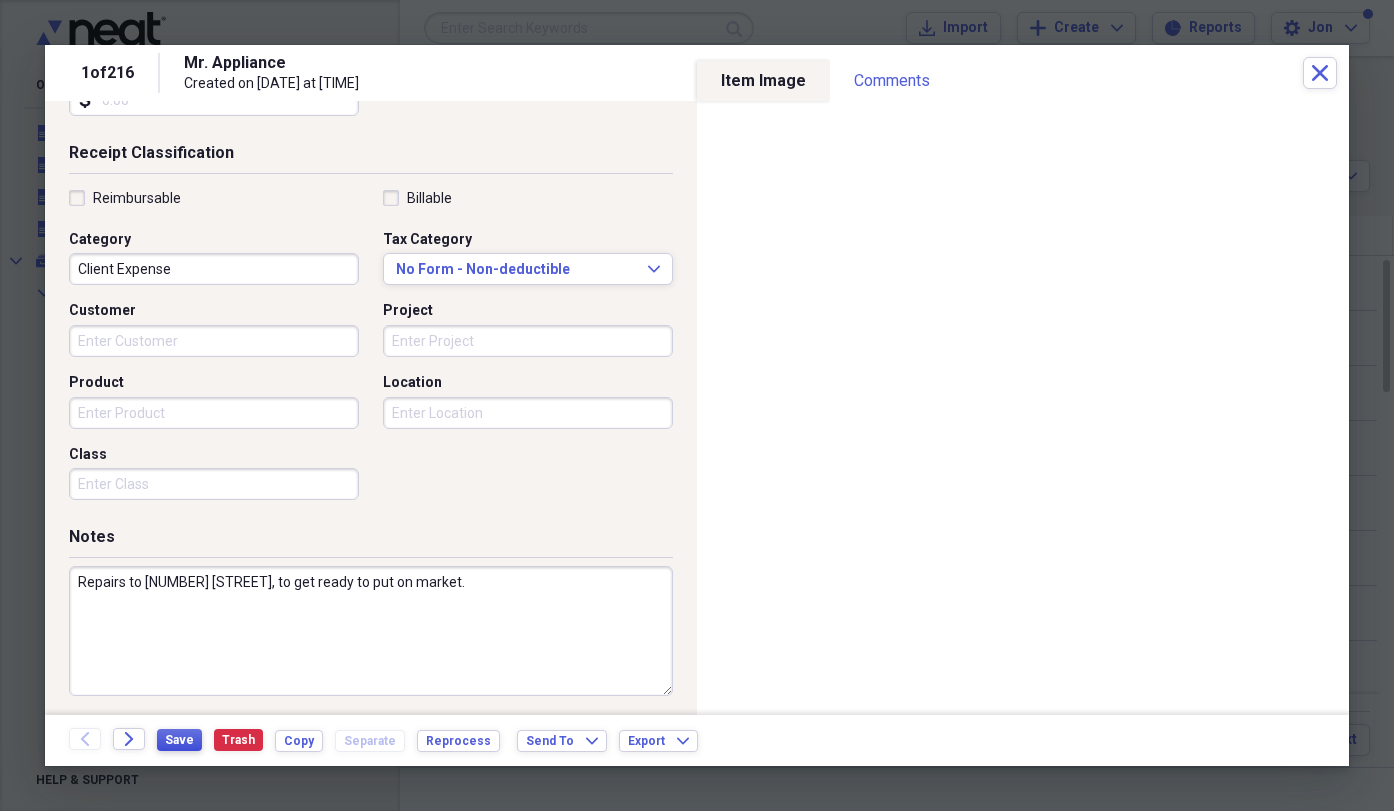 type on "Repairs to [NUMBER] [STREET], to get ready to put on market." 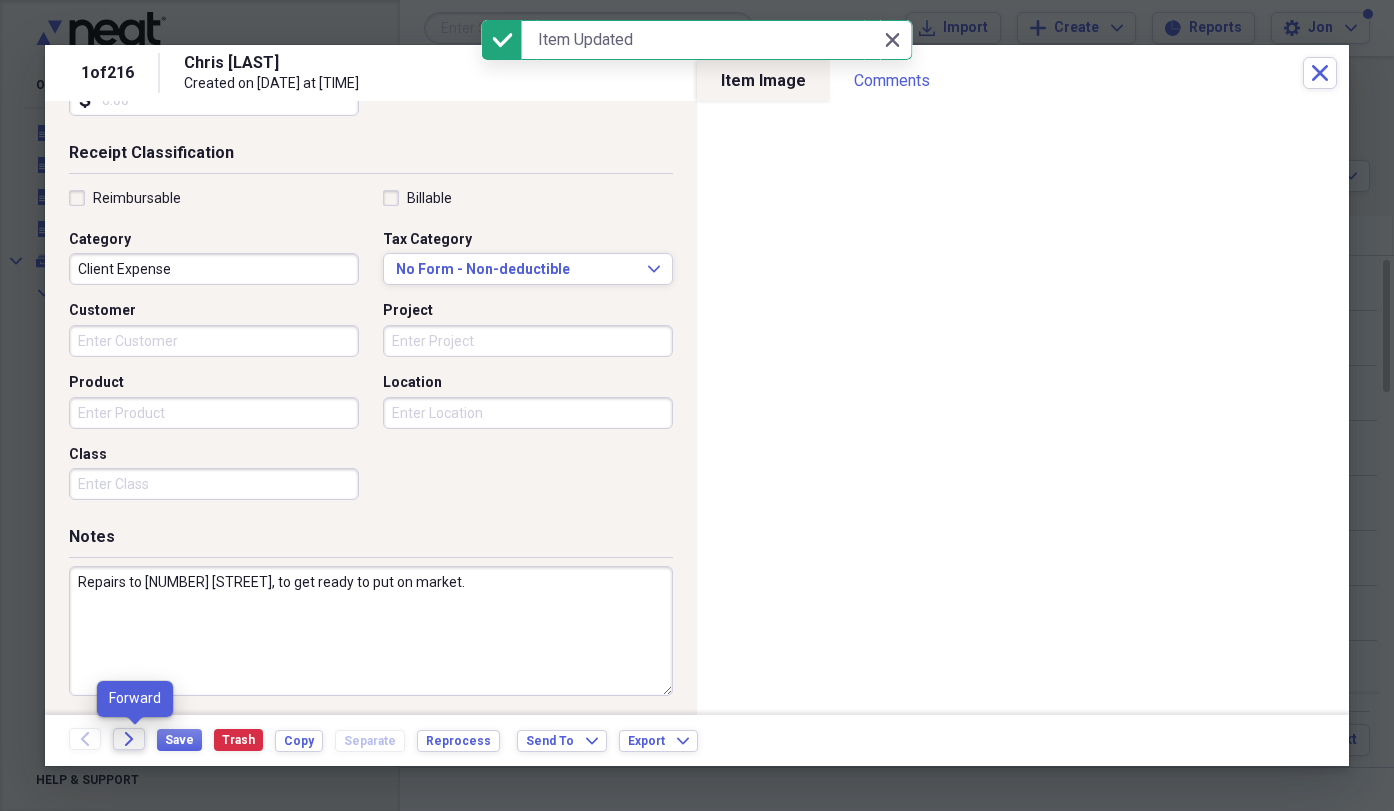 click 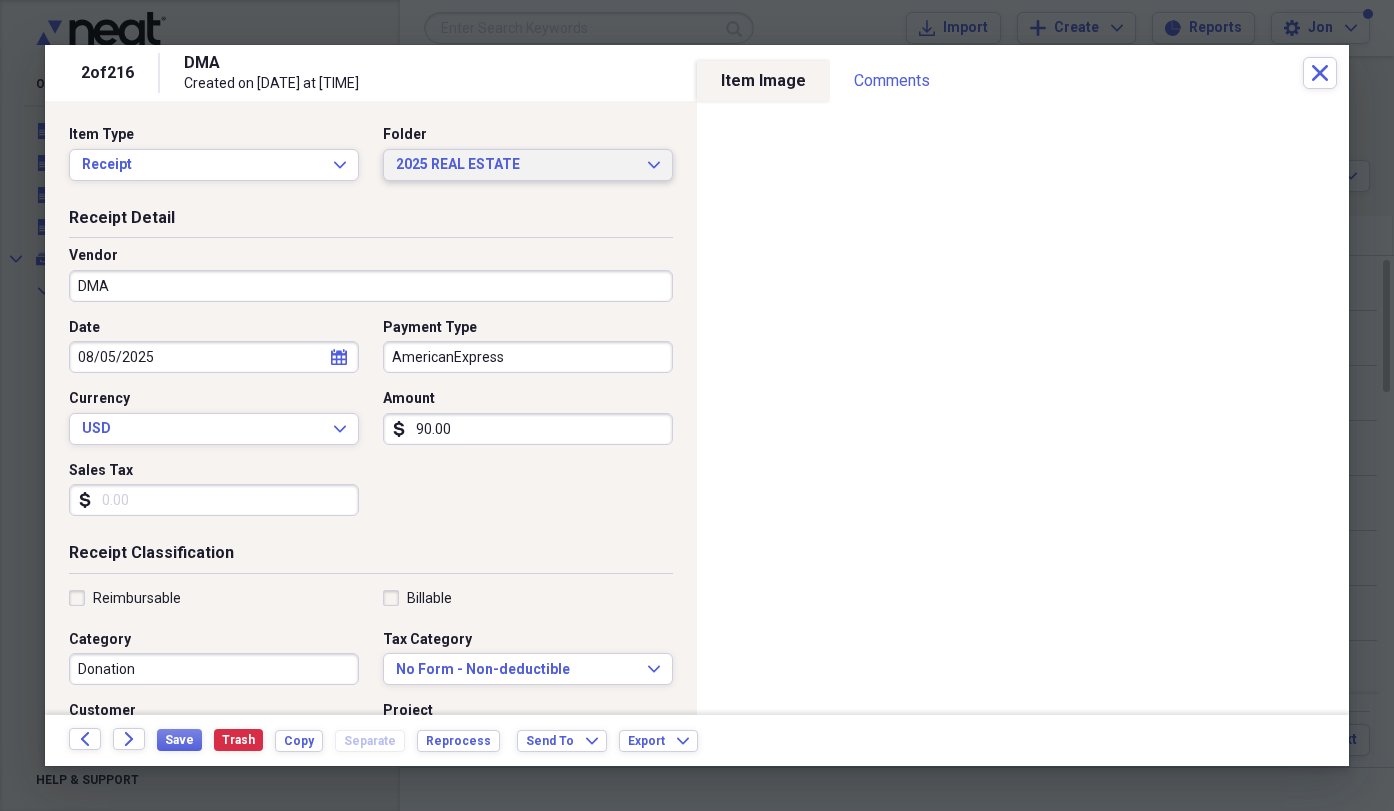 click on "2025 REAL ESTATE Expand" at bounding box center [528, 165] 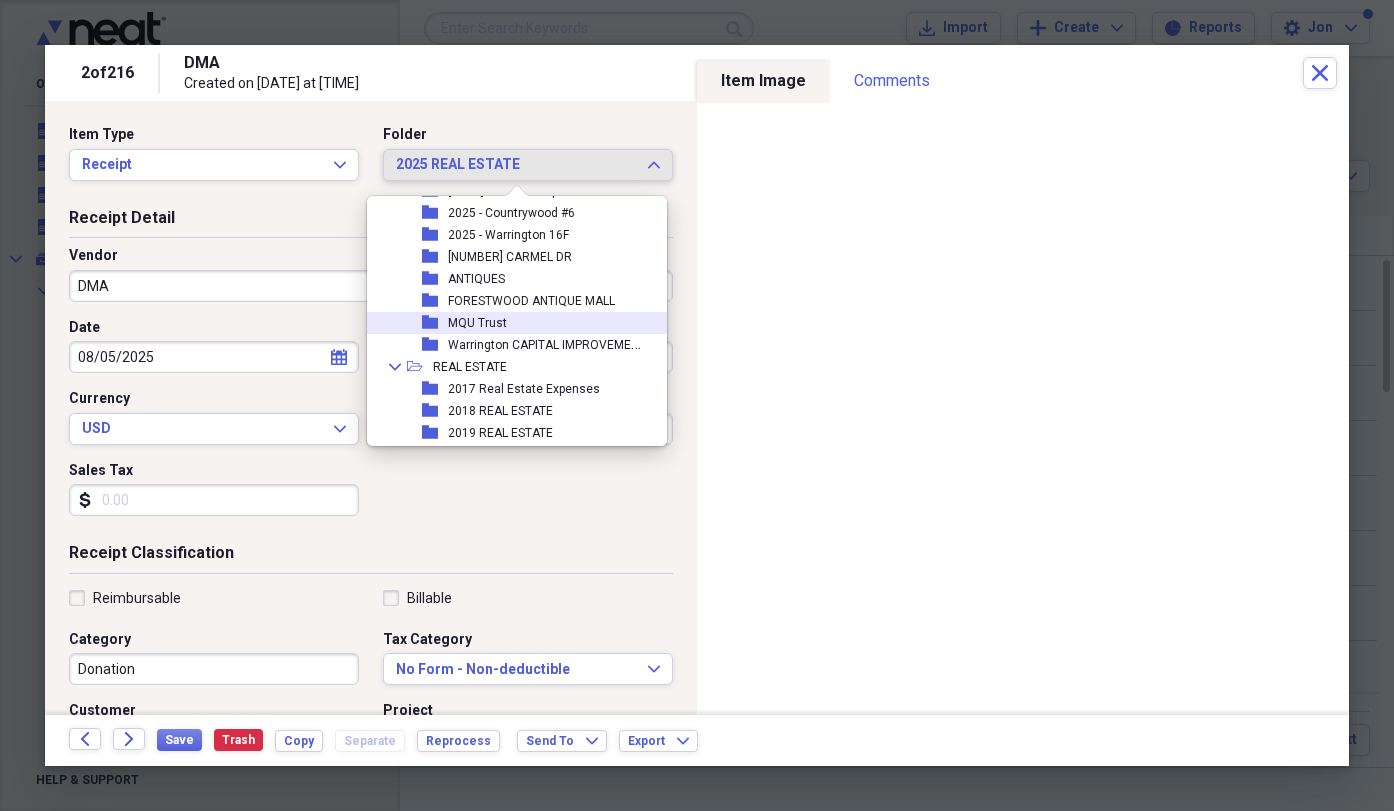 scroll, scrollTop: 665, scrollLeft: 0, axis: vertical 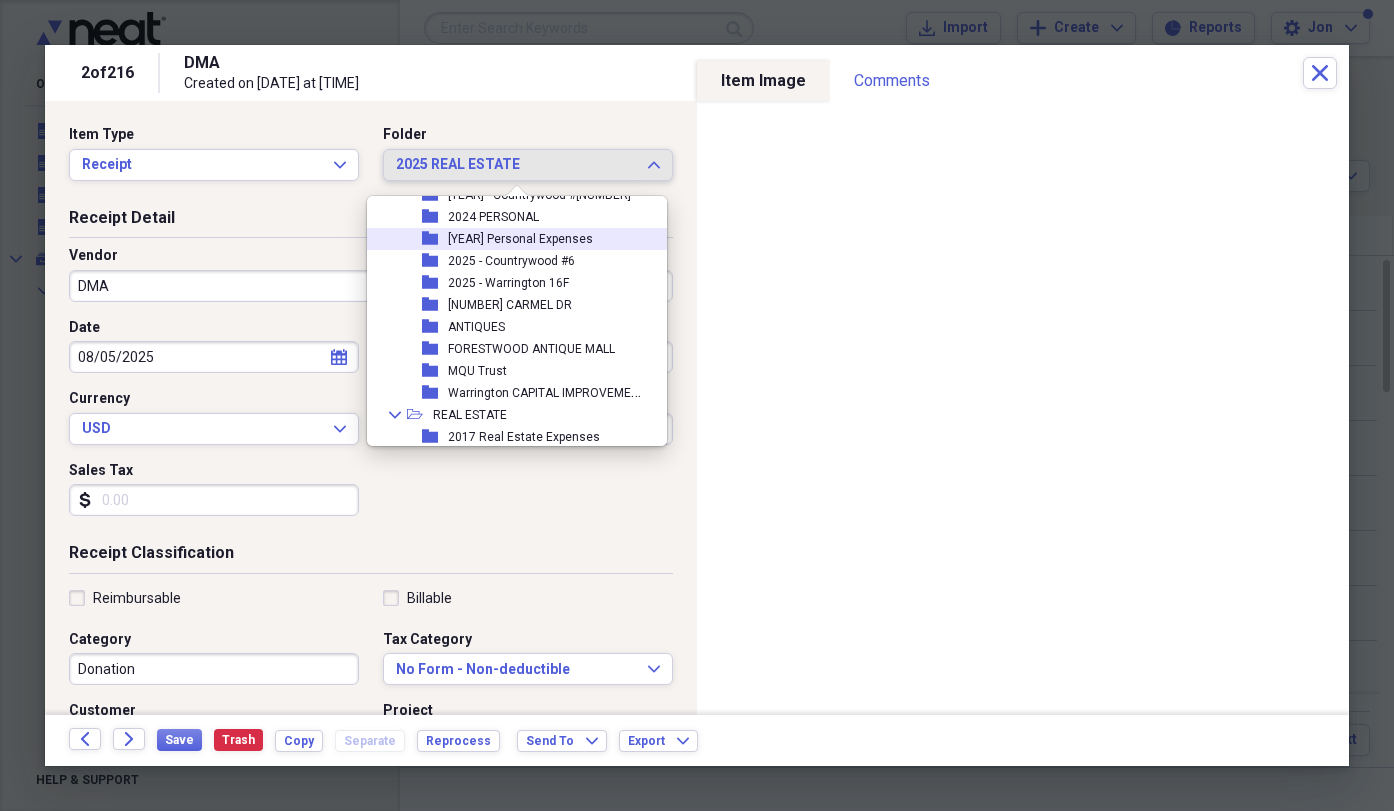 click on "[YEAR] Personal Expenses" at bounding box center (520, 239) 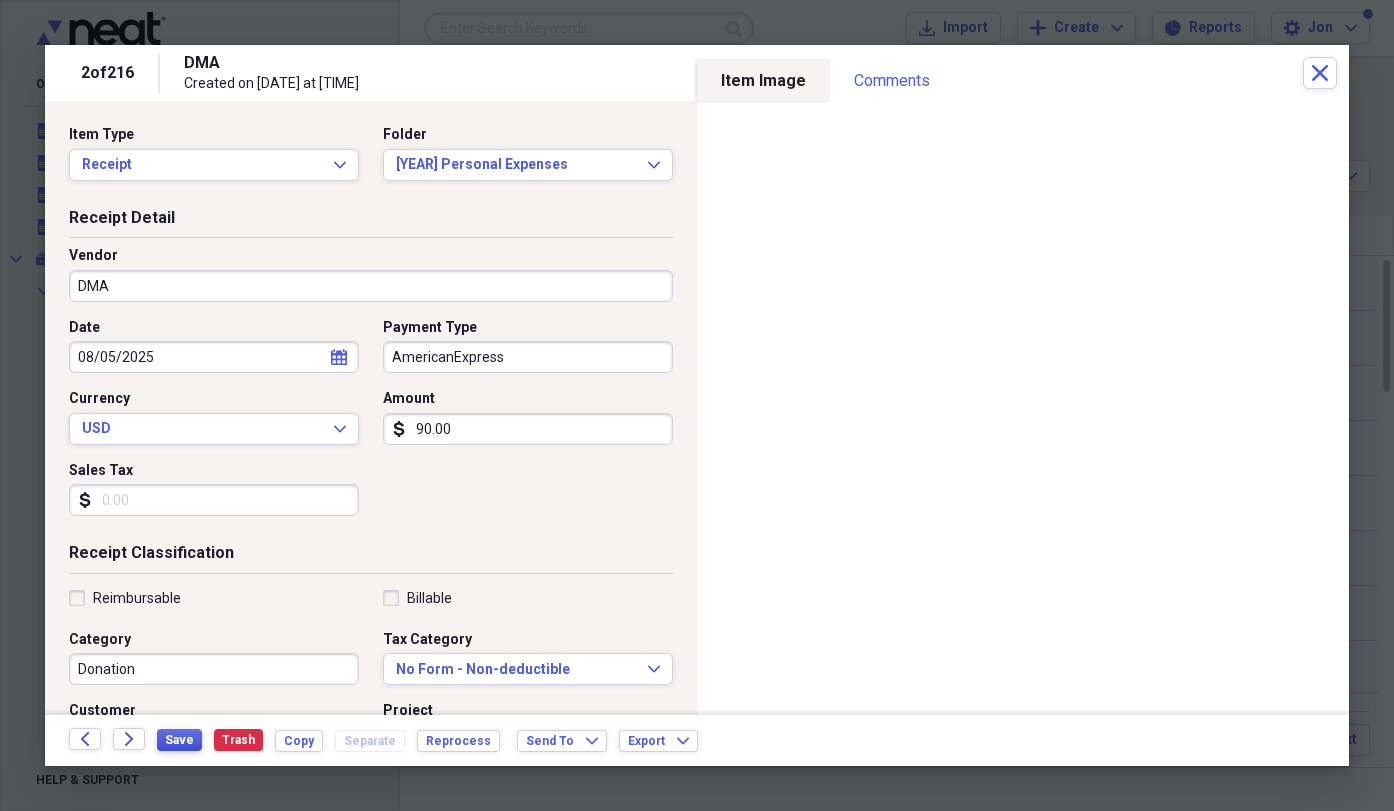 click on "Save" at bounding box center (179, 740) 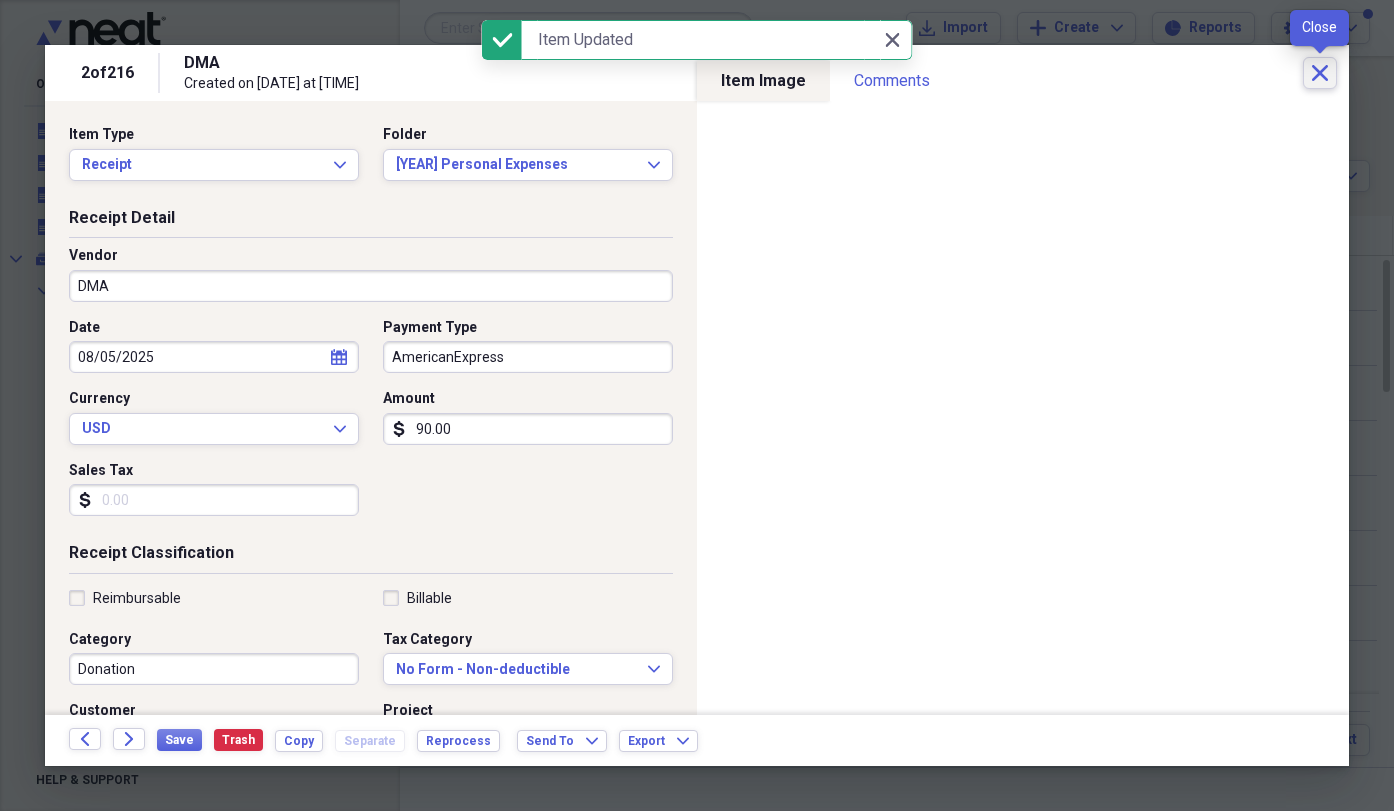 click on "Close" 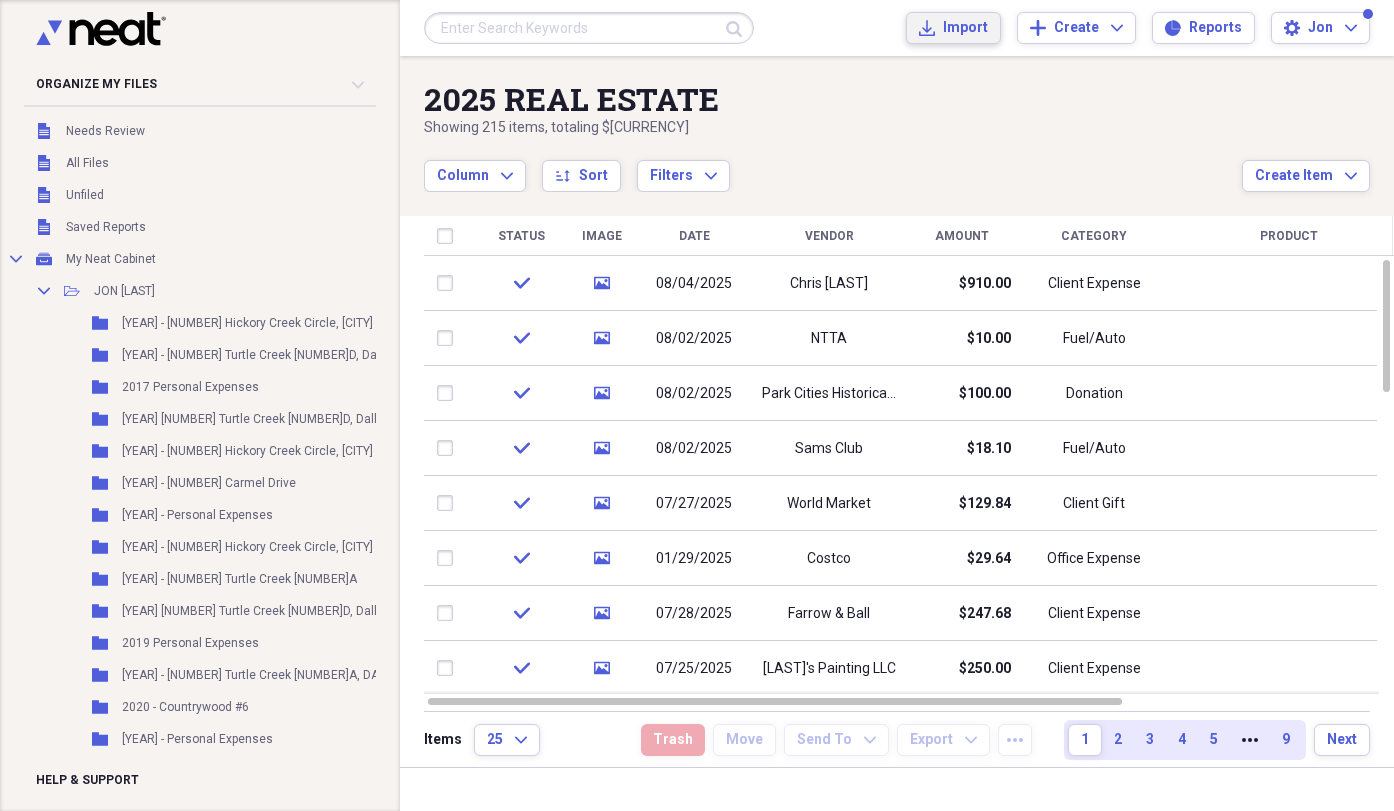 click on "Import" at bounding box center [965, 28] 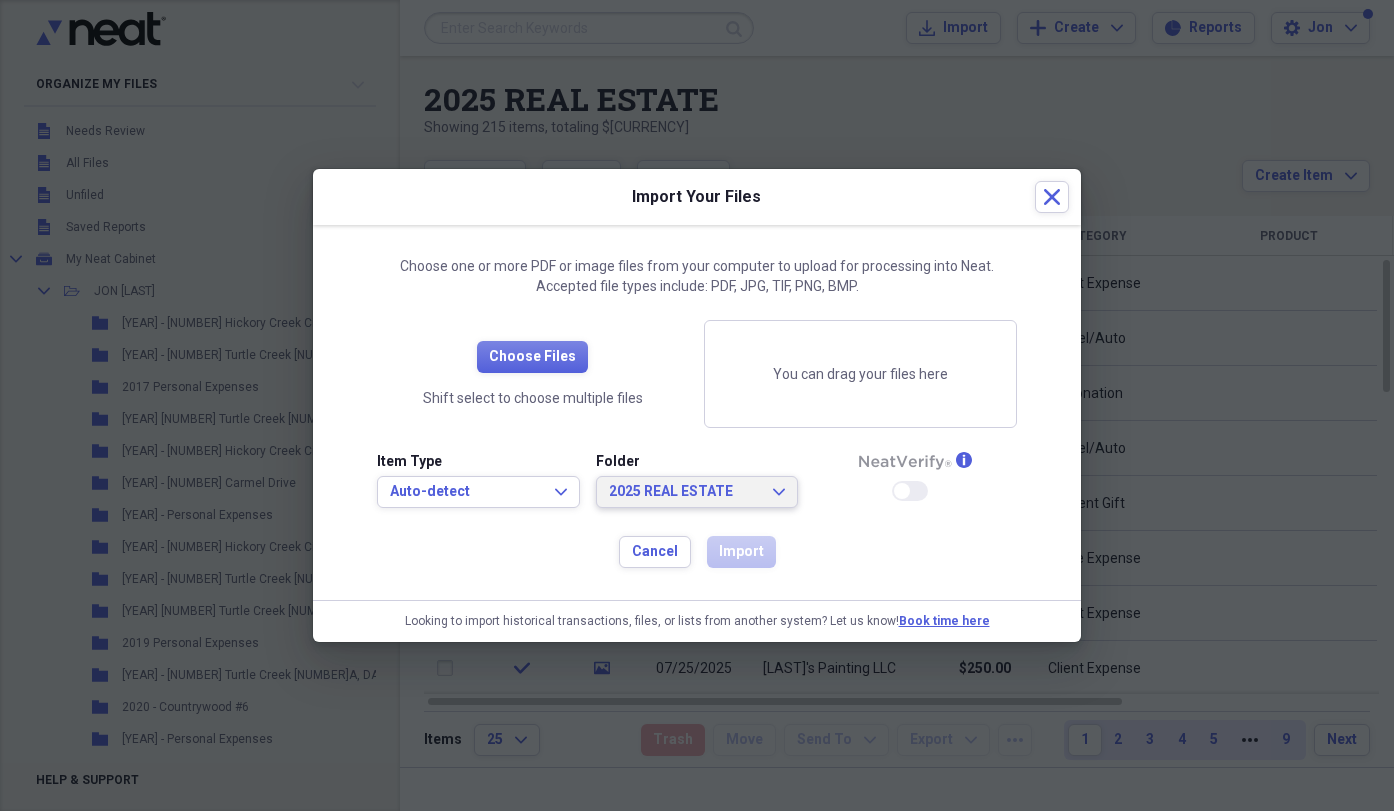 click on "Expand" 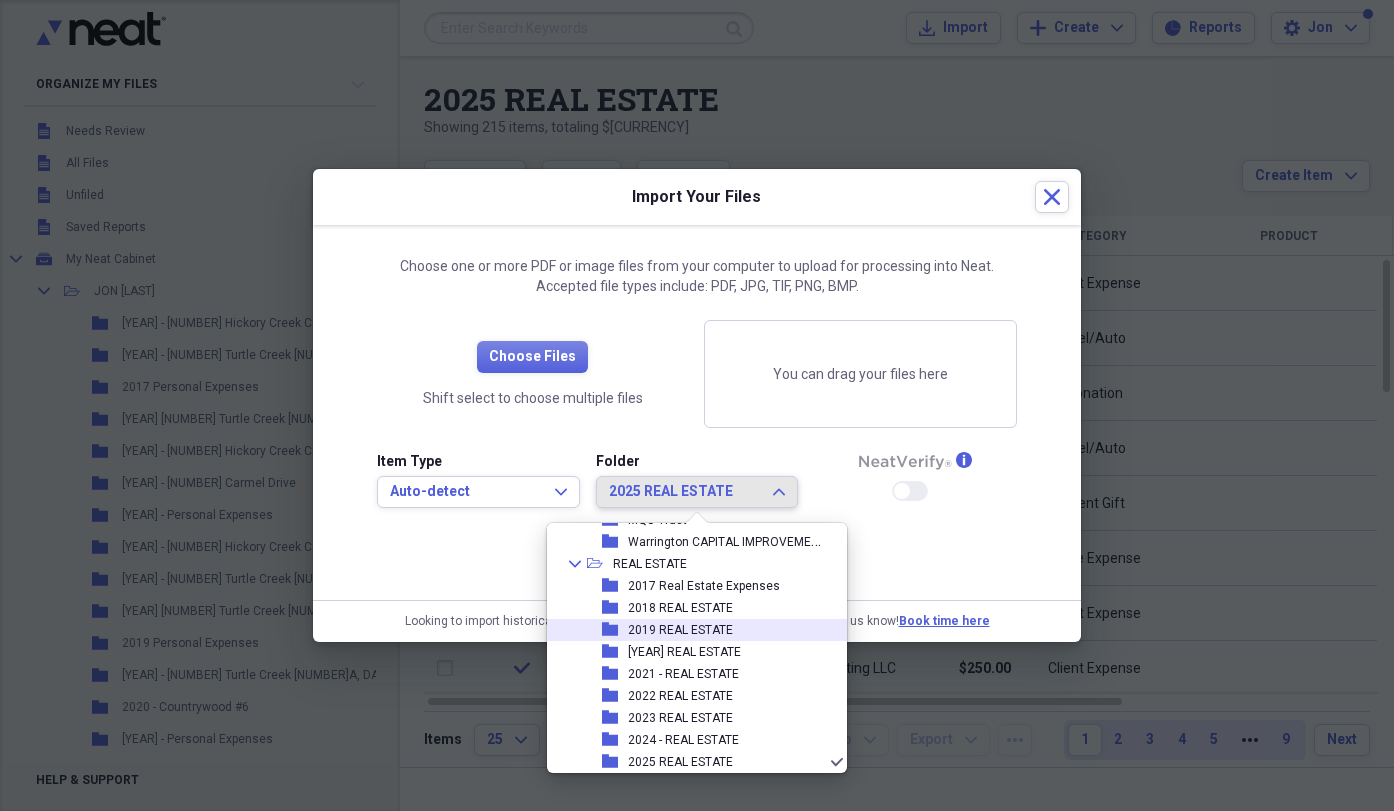 scroll, scrollTop: 743, scrollLeft: 0, axis: vertical 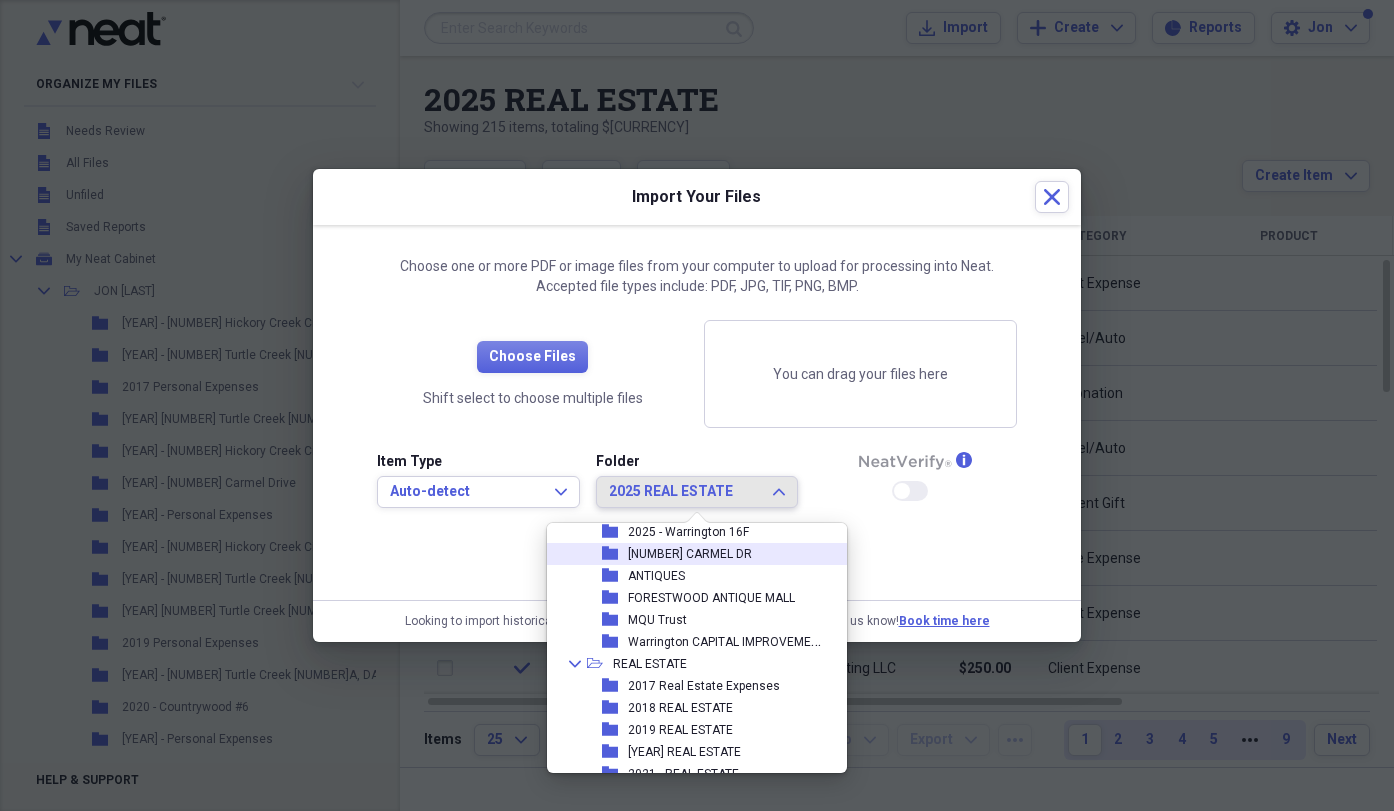 click on "folder [NUMBER] CARMEL DR" at bounding box center [689, 554] 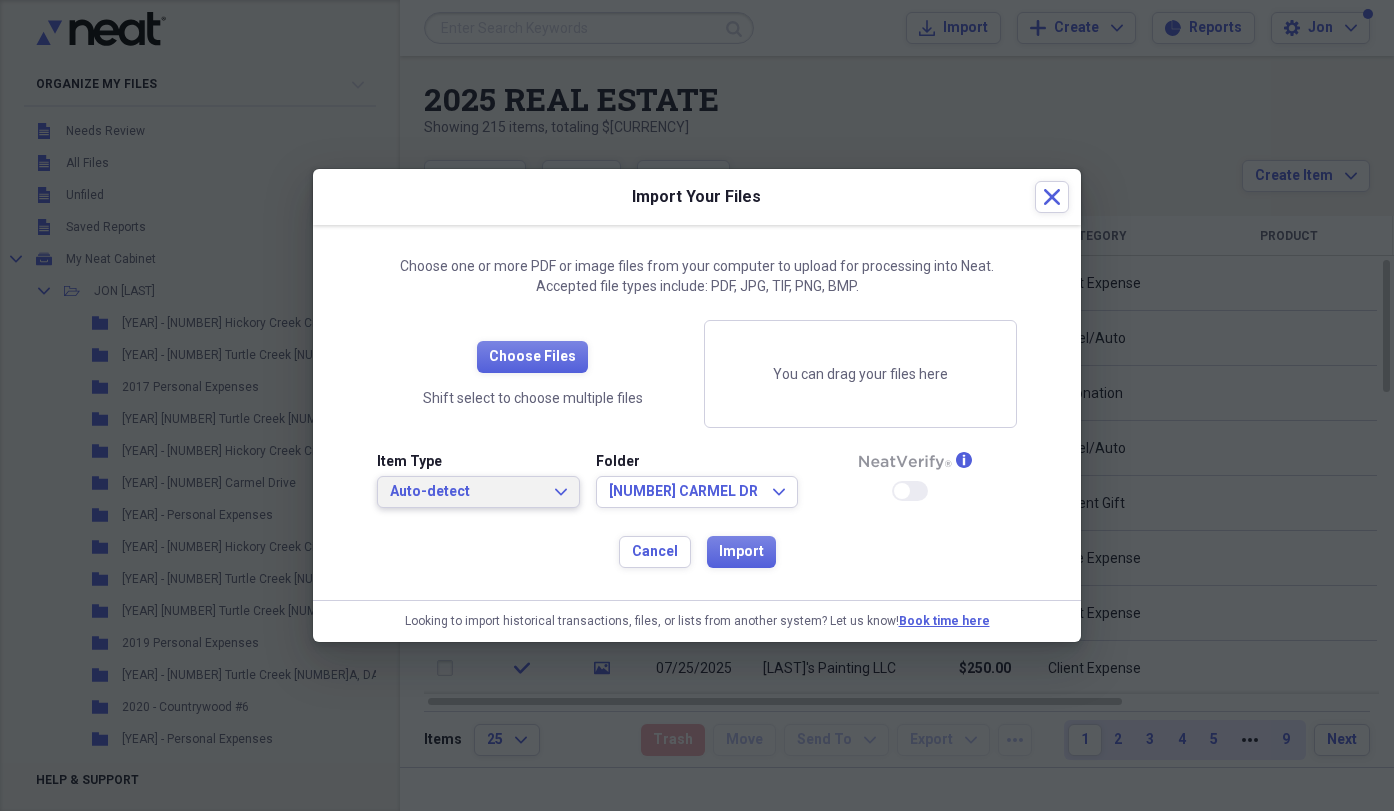 click on "Expand" 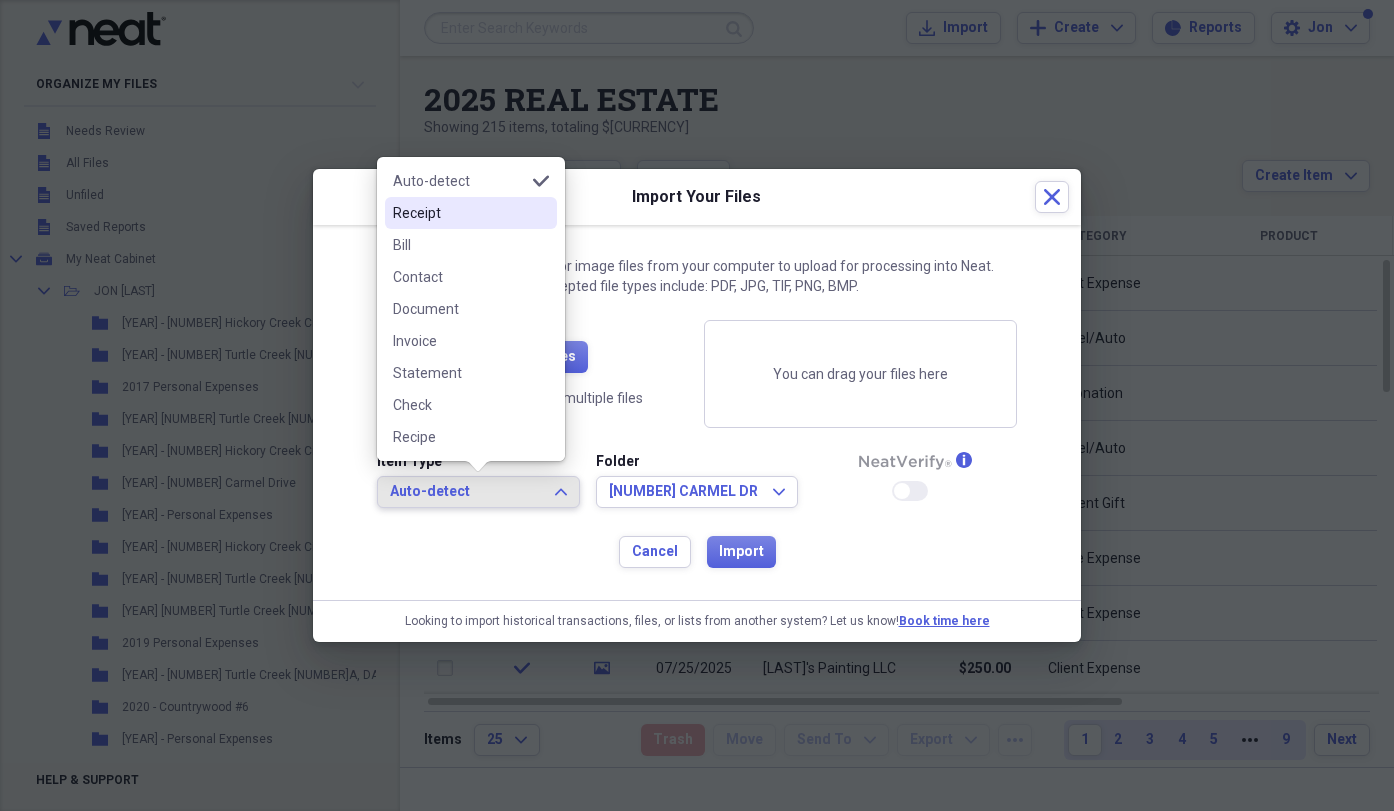 click on "Receipt" at bounding box center (459, 213) 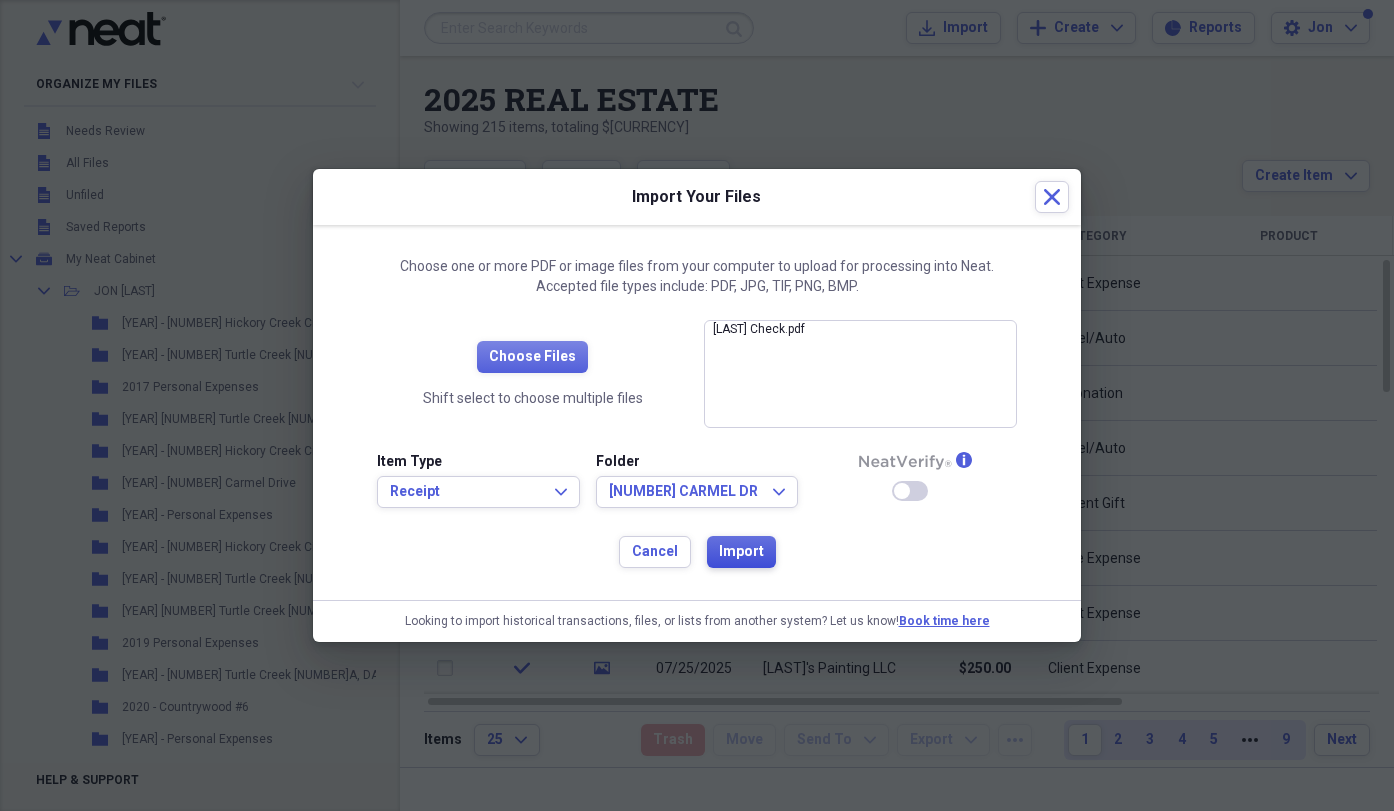 click on "Import" at bounding box center (741, 552) 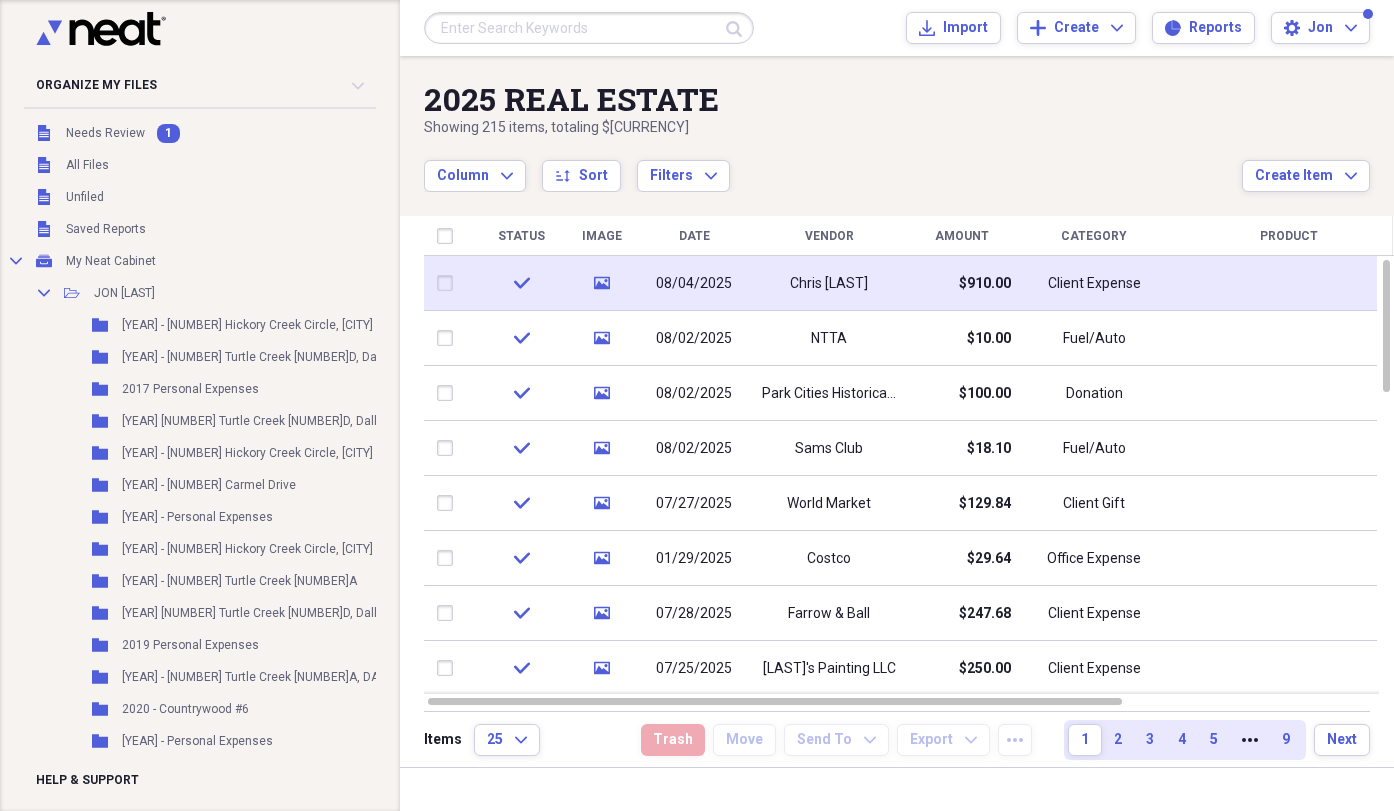 click on "check" at bounding box center (521, 283) 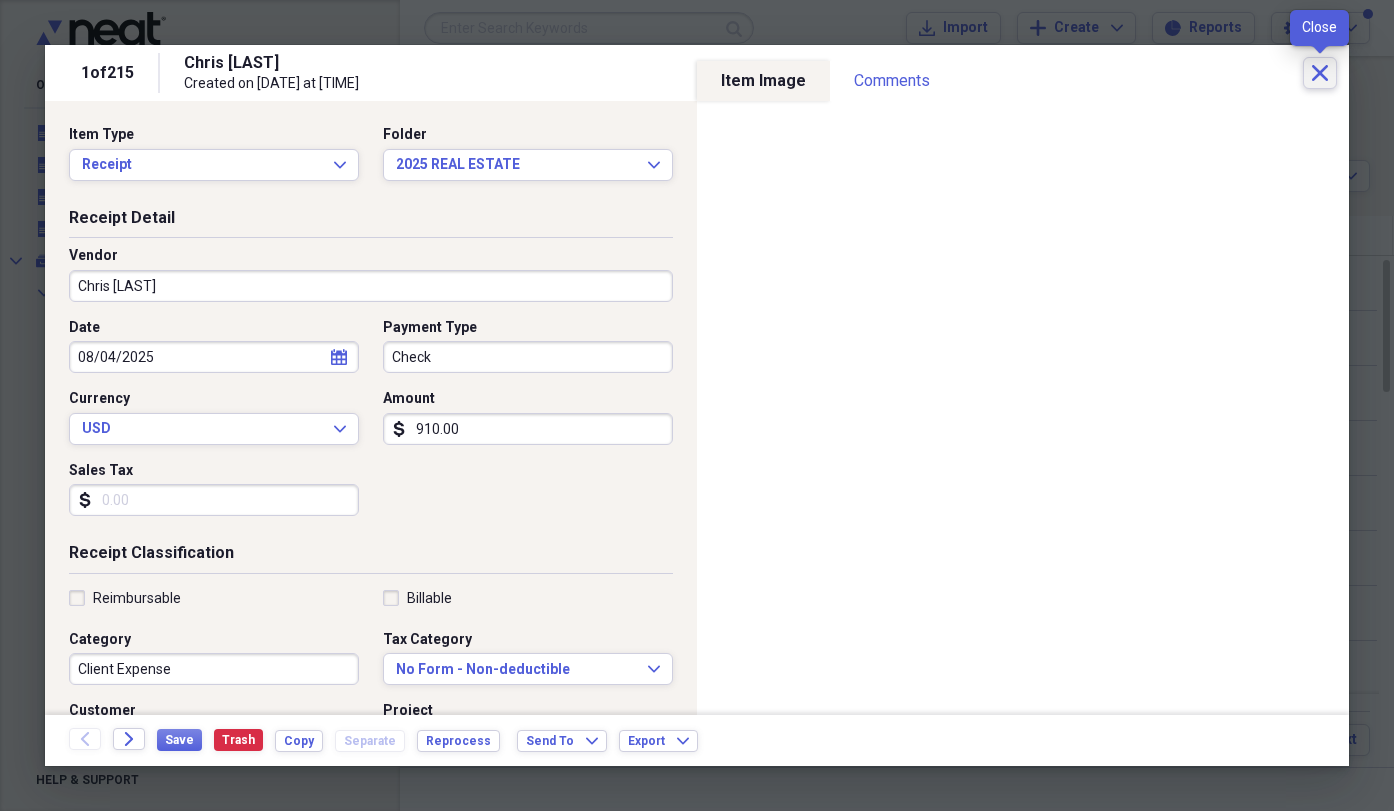 click on "Close" at bounding box center [1320, 73] 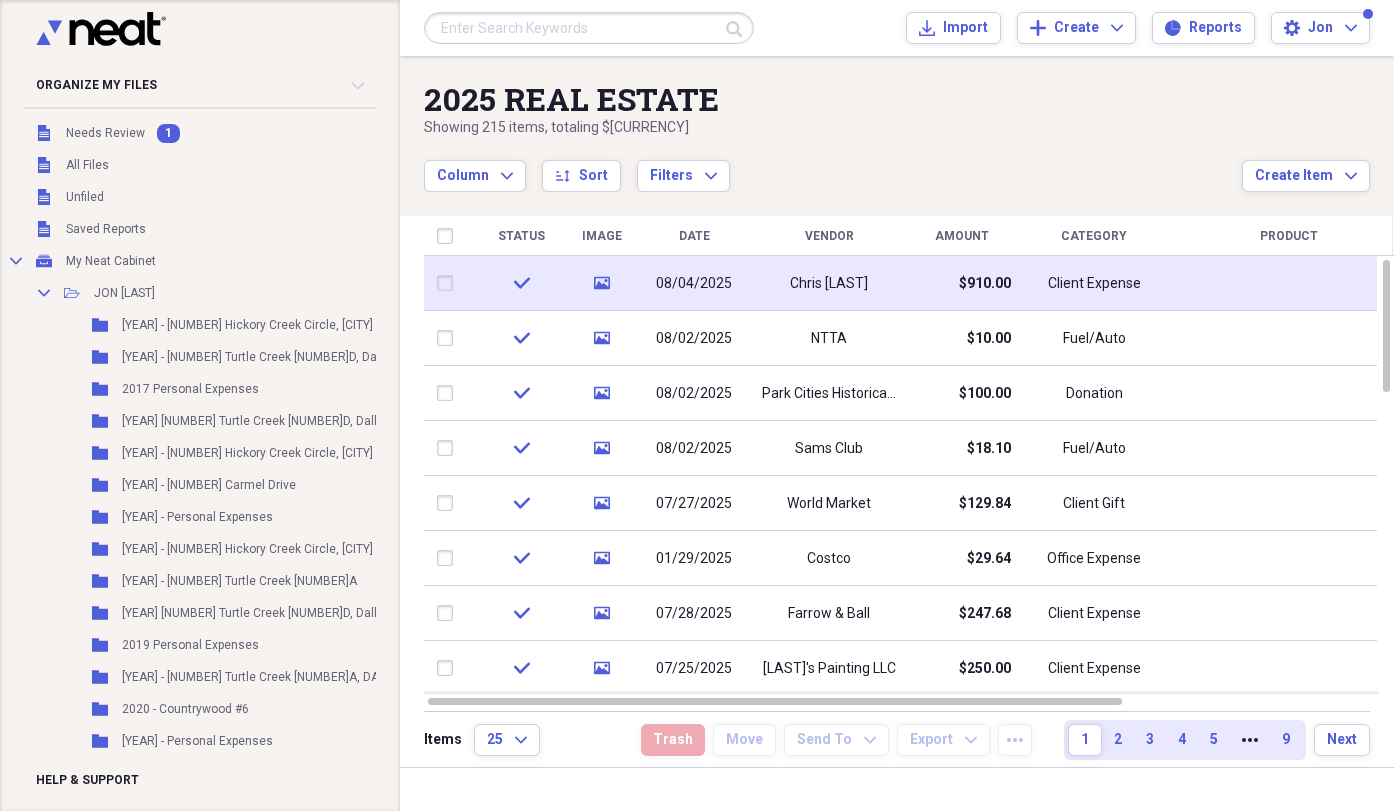 click on "08/04/2025" at bounding box center (694, 284) 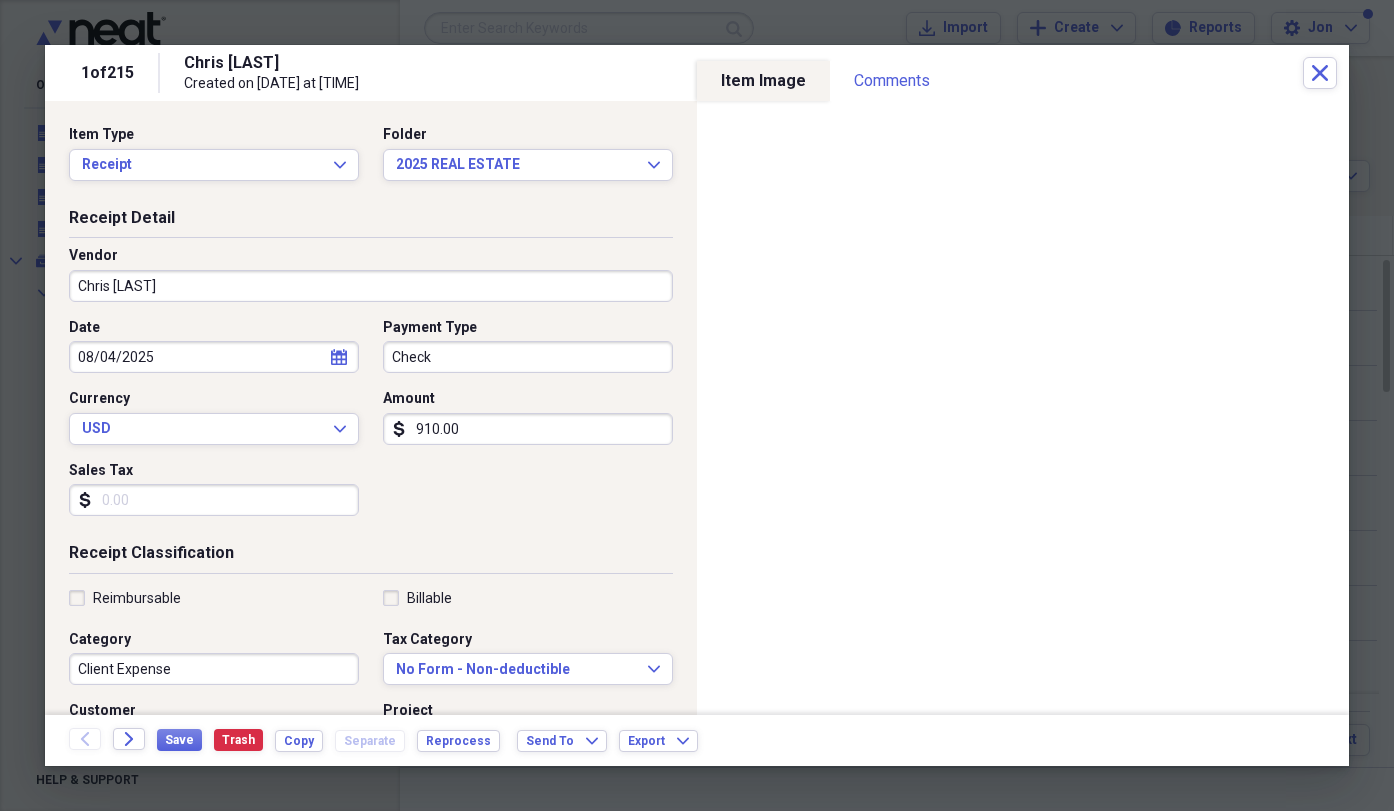 click on "910.00" at bounding box center [528, 429] 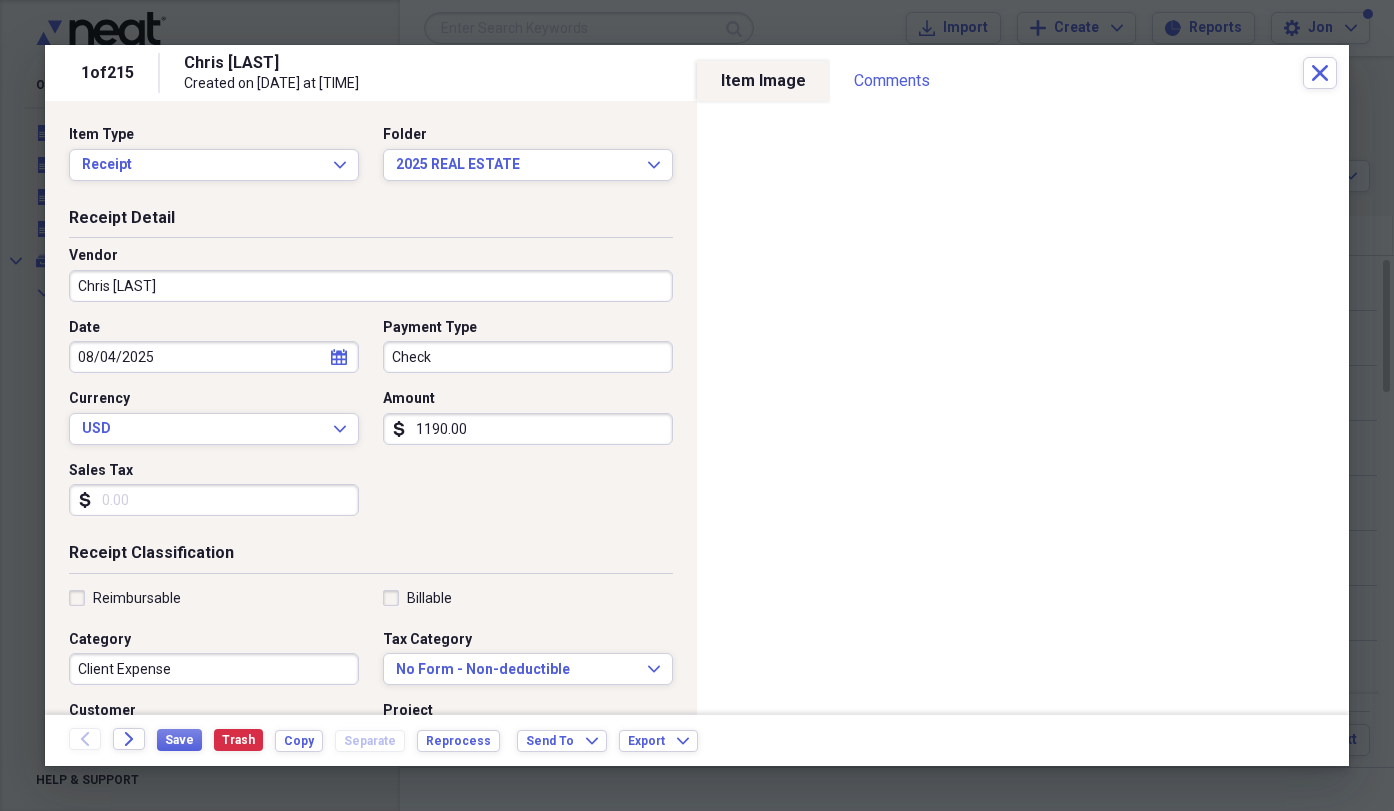 type on "1190.00" 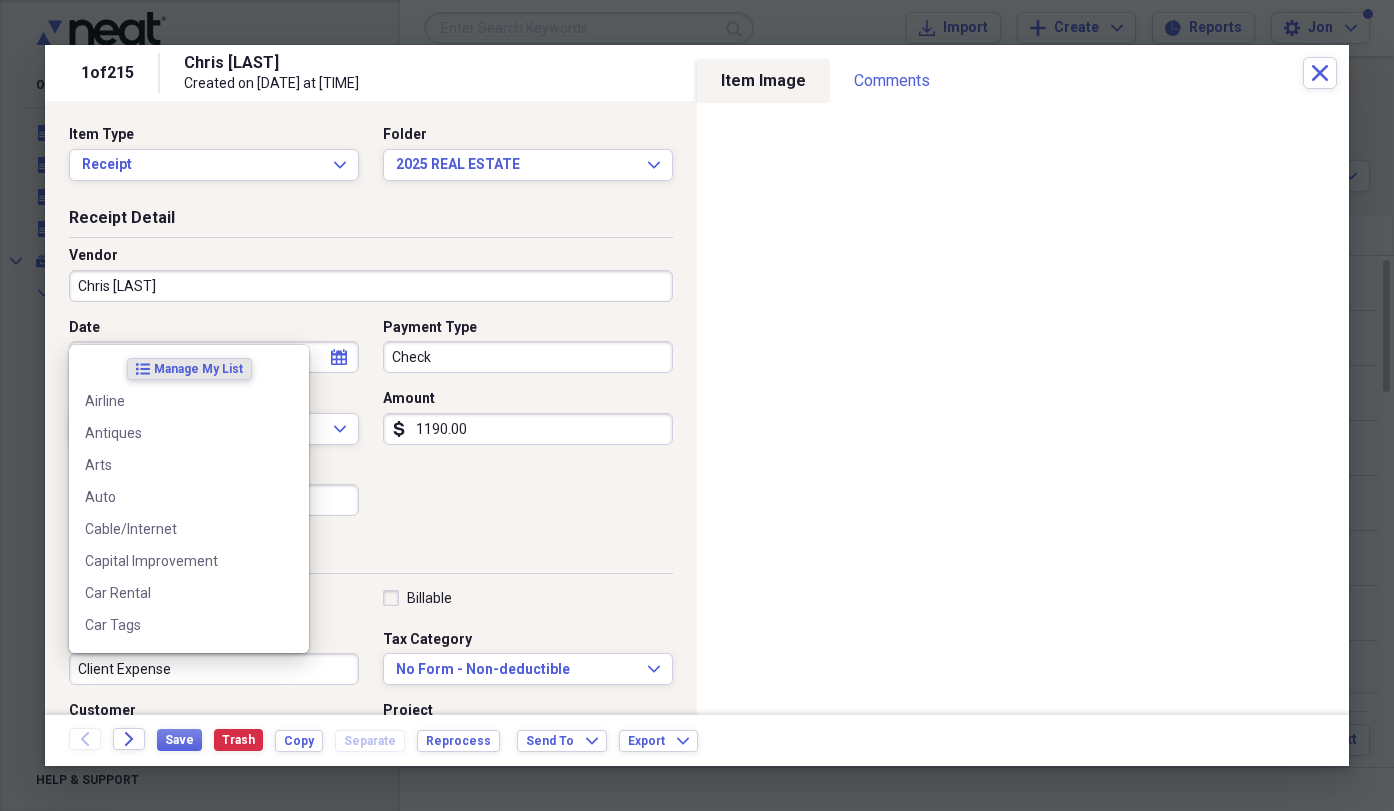click on "Client Expense" at bounding box center (214, 669) 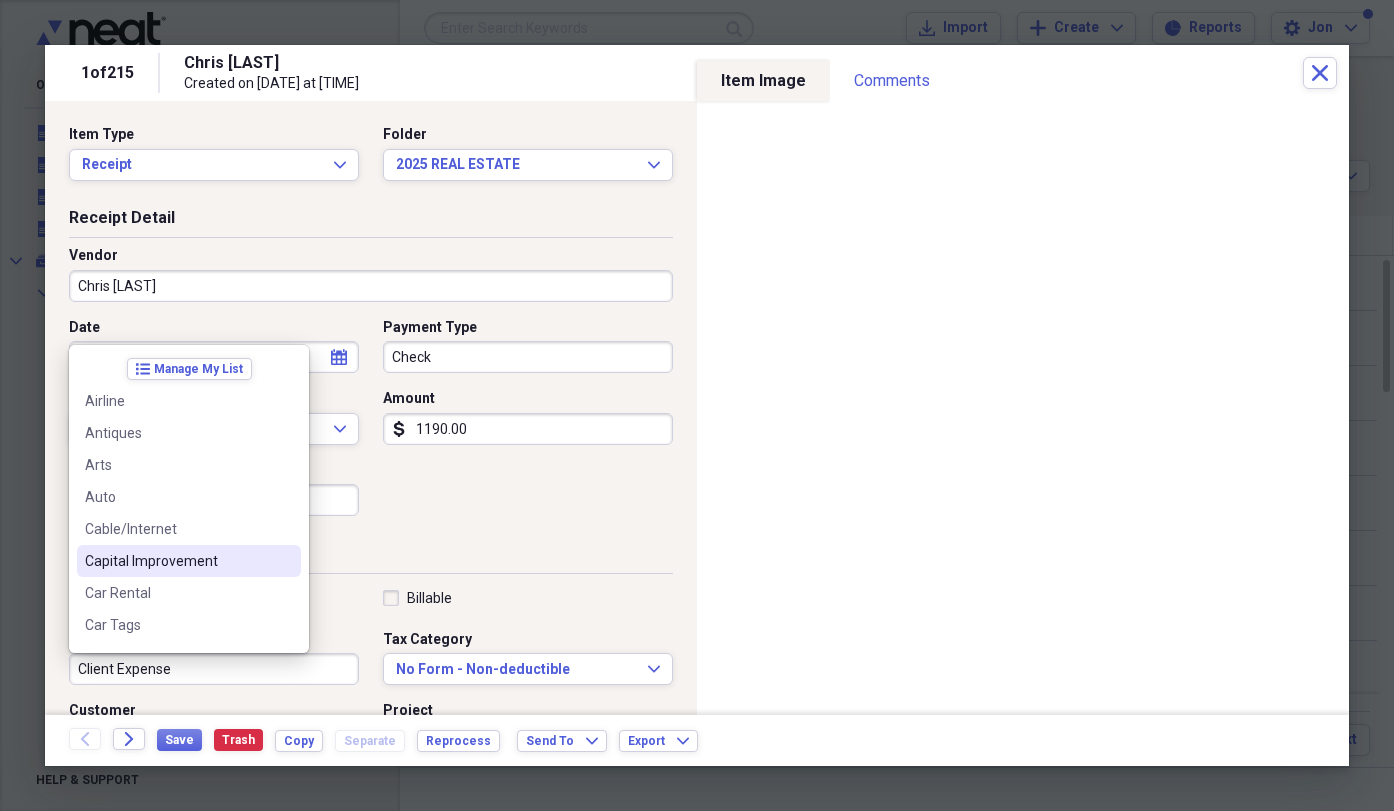 click on "Capital Improvement" at bounding box center [177, 561] 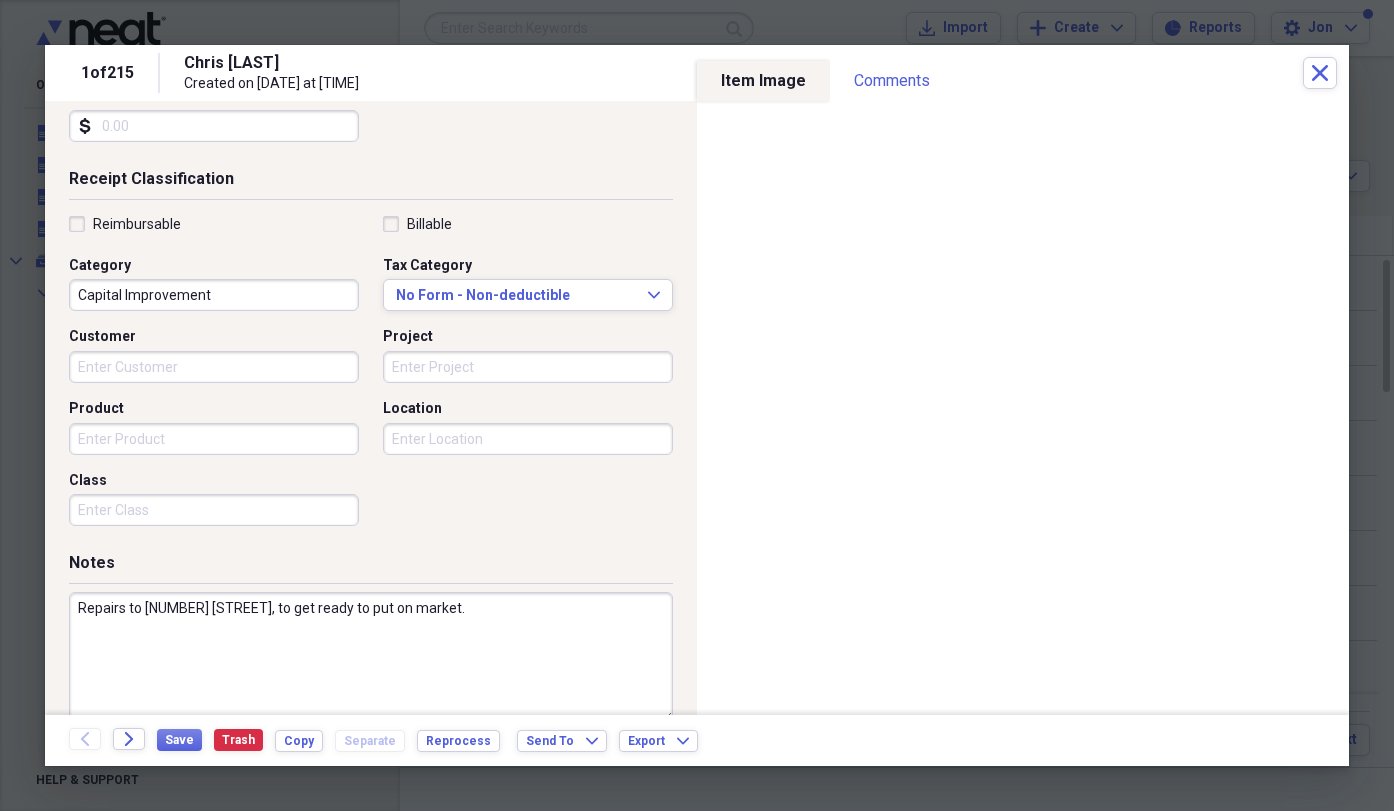 scroll, scrollTop: 400, scrollLeft: 0, axis: vertical 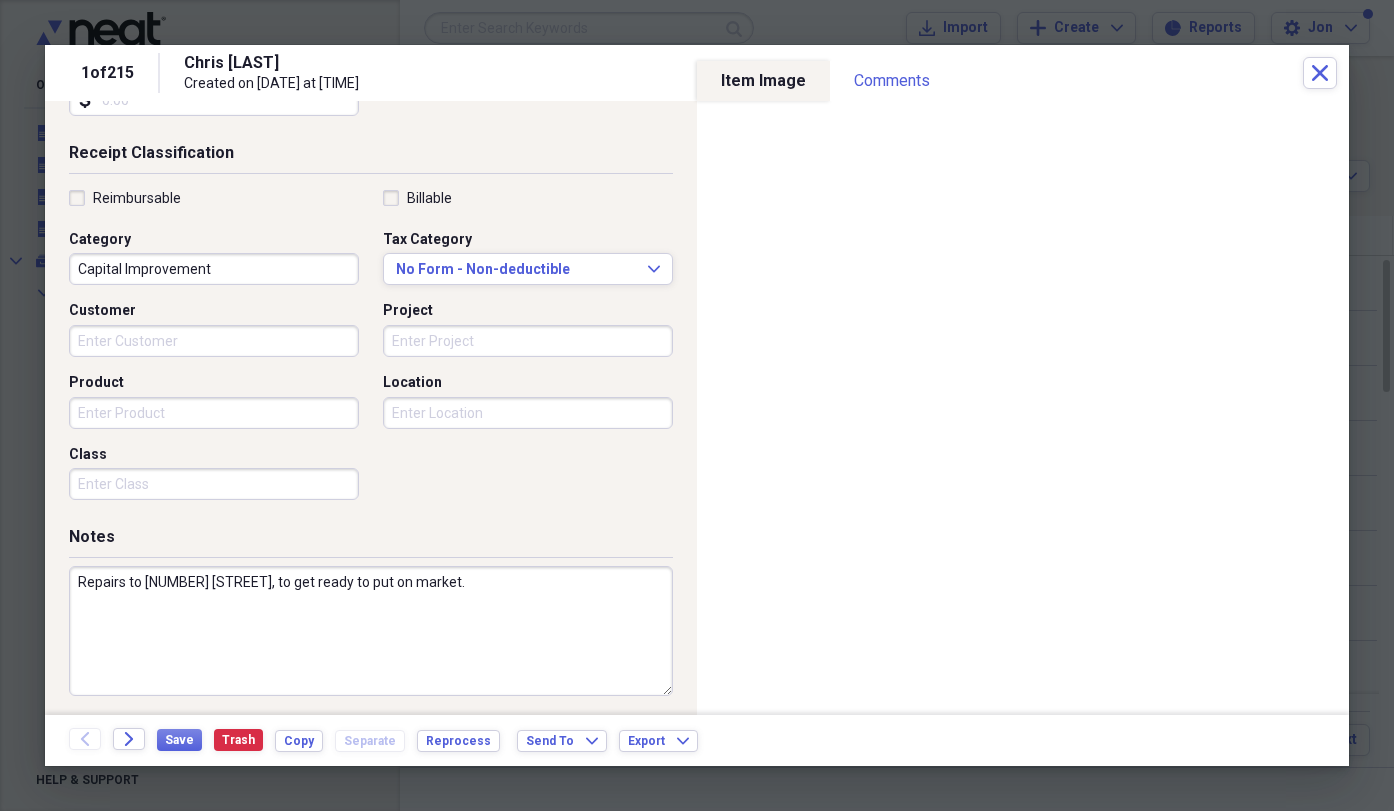 drag, startPoint x: 446, startPoint y: 589, endPoint x: 72, endPoint y: 580, distance: 374.10828 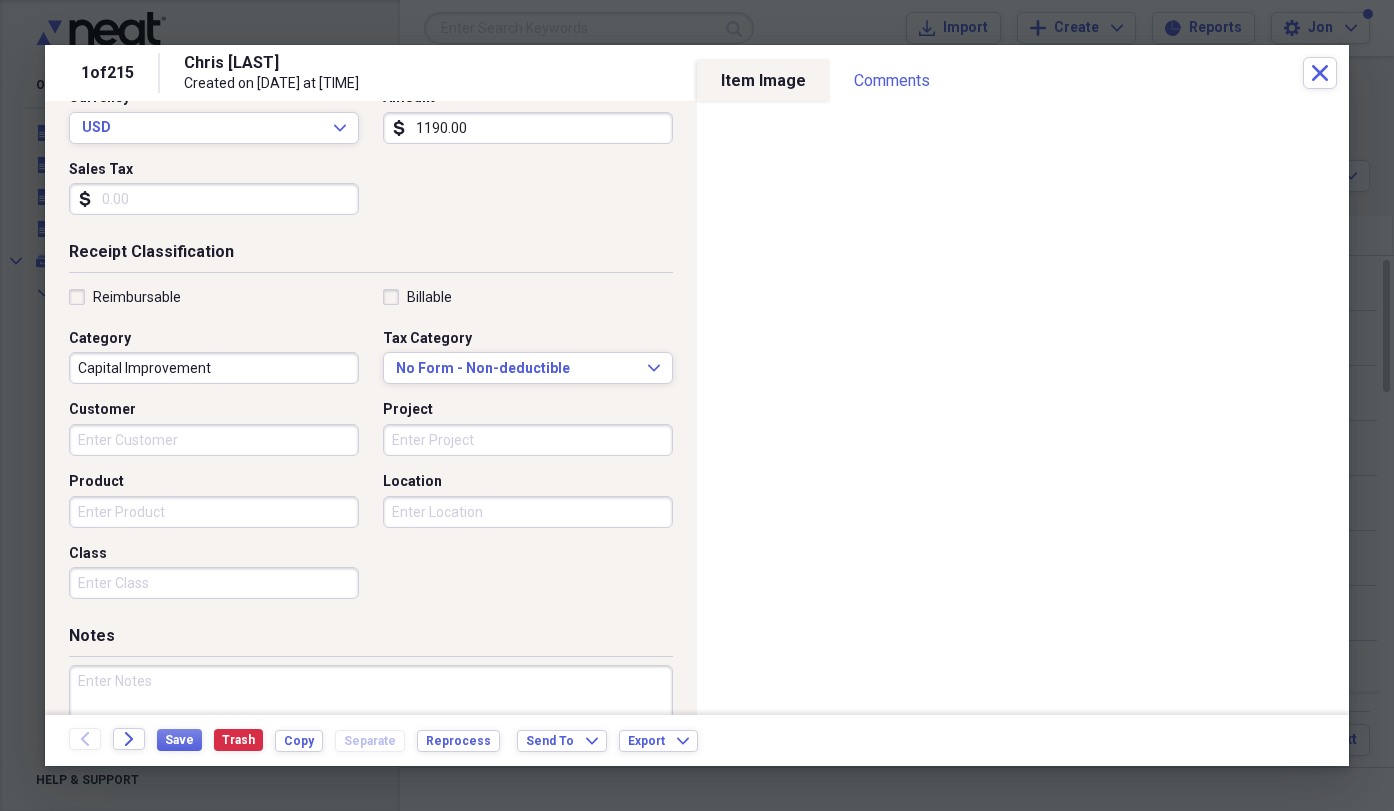 scroll, scrollTop: 0, scrollLeft: 0, axis: both 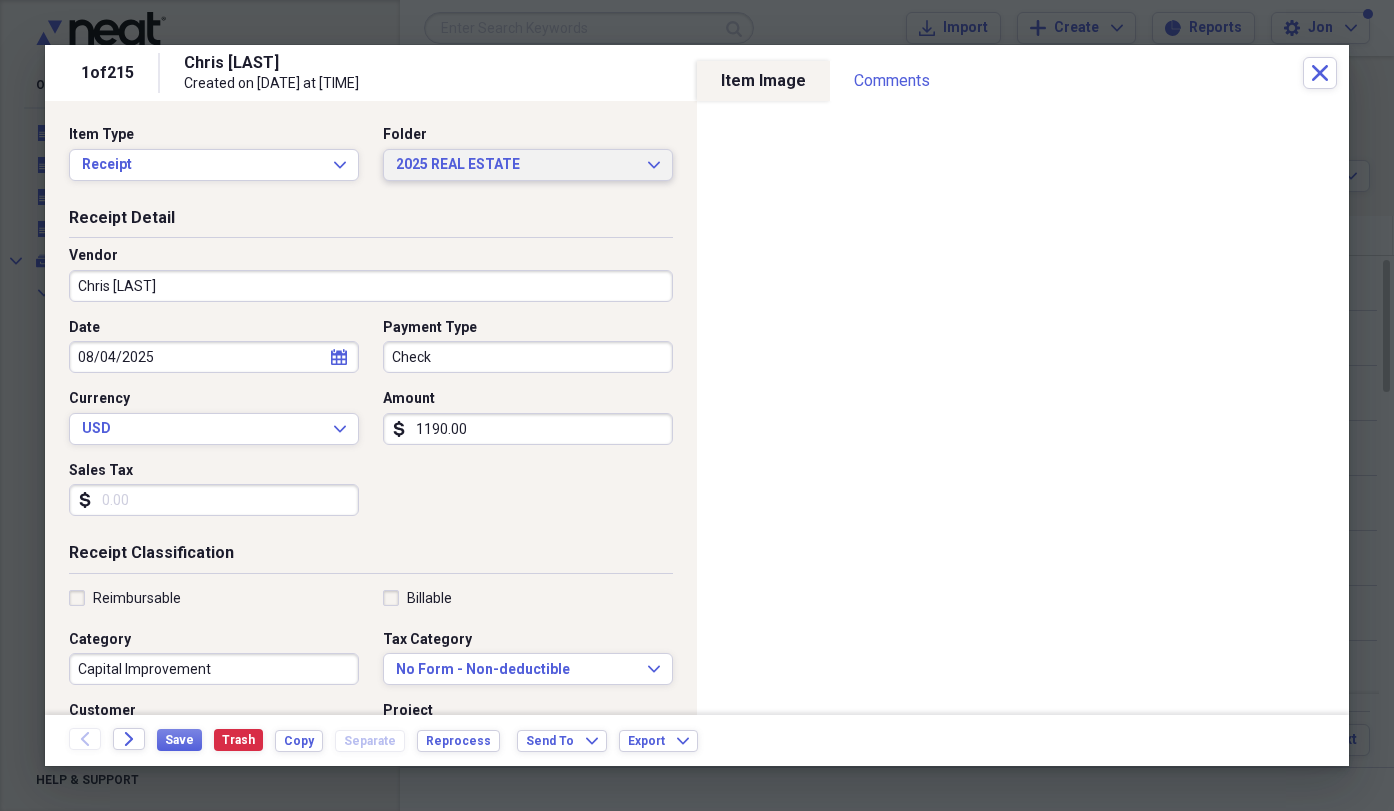 type 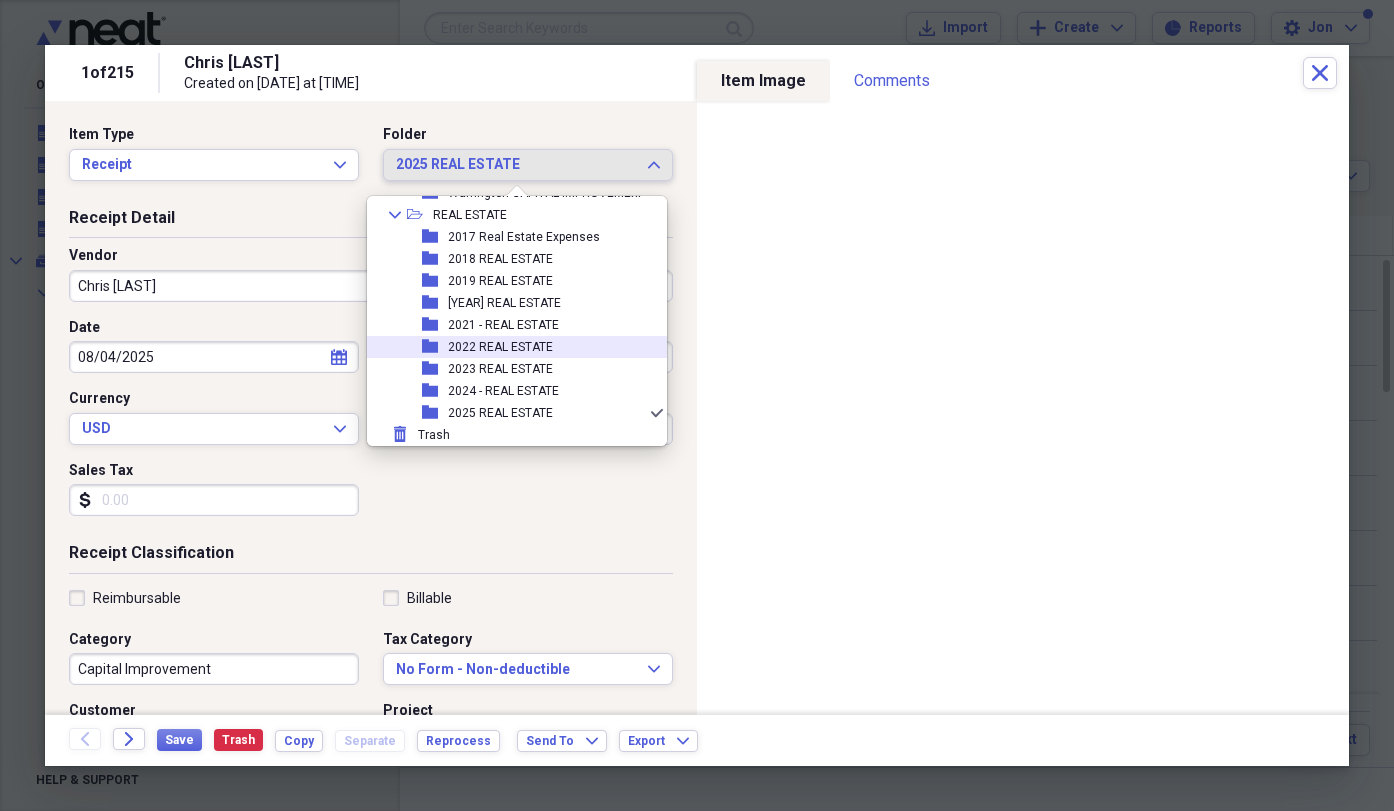 scroll, scrollTop: 765, scrollLeft: 0, axis: vertical 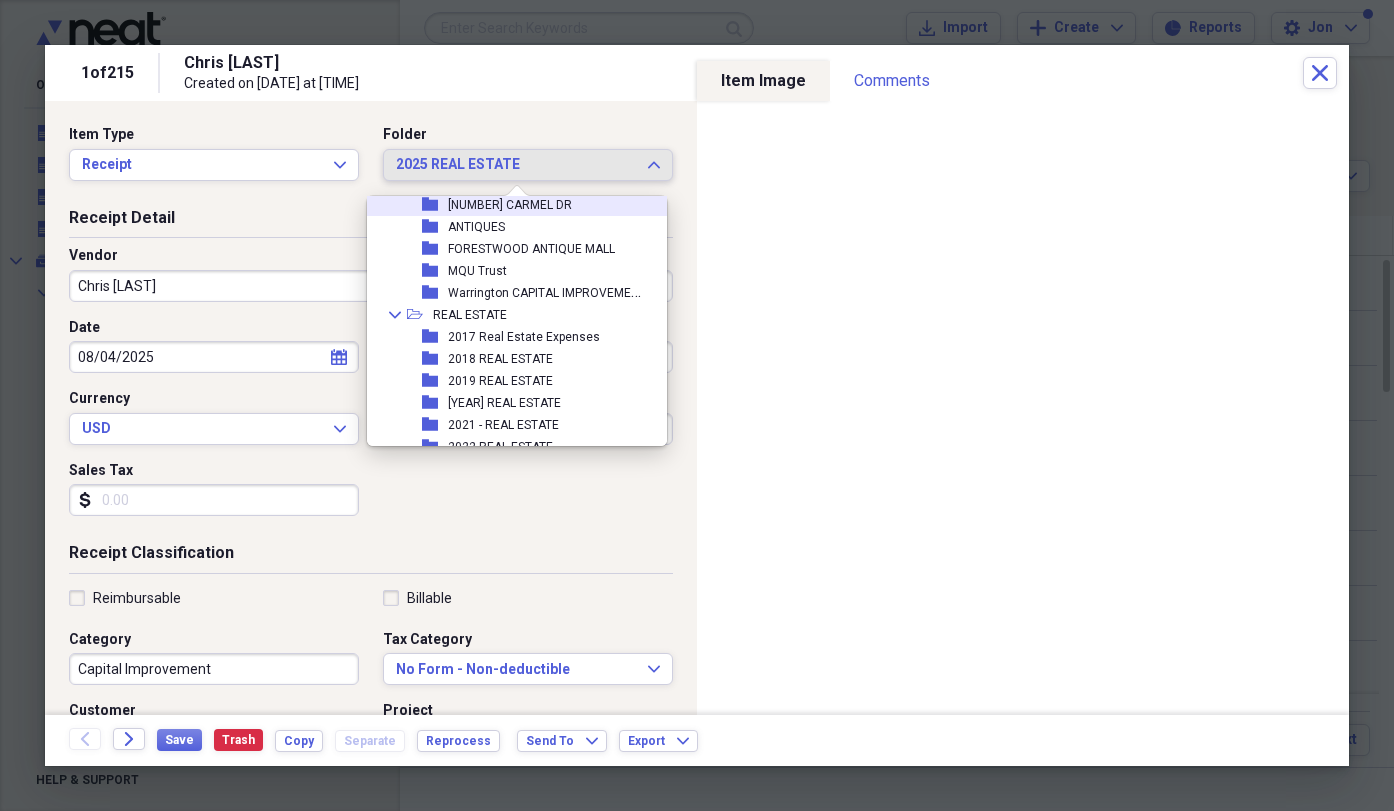 click 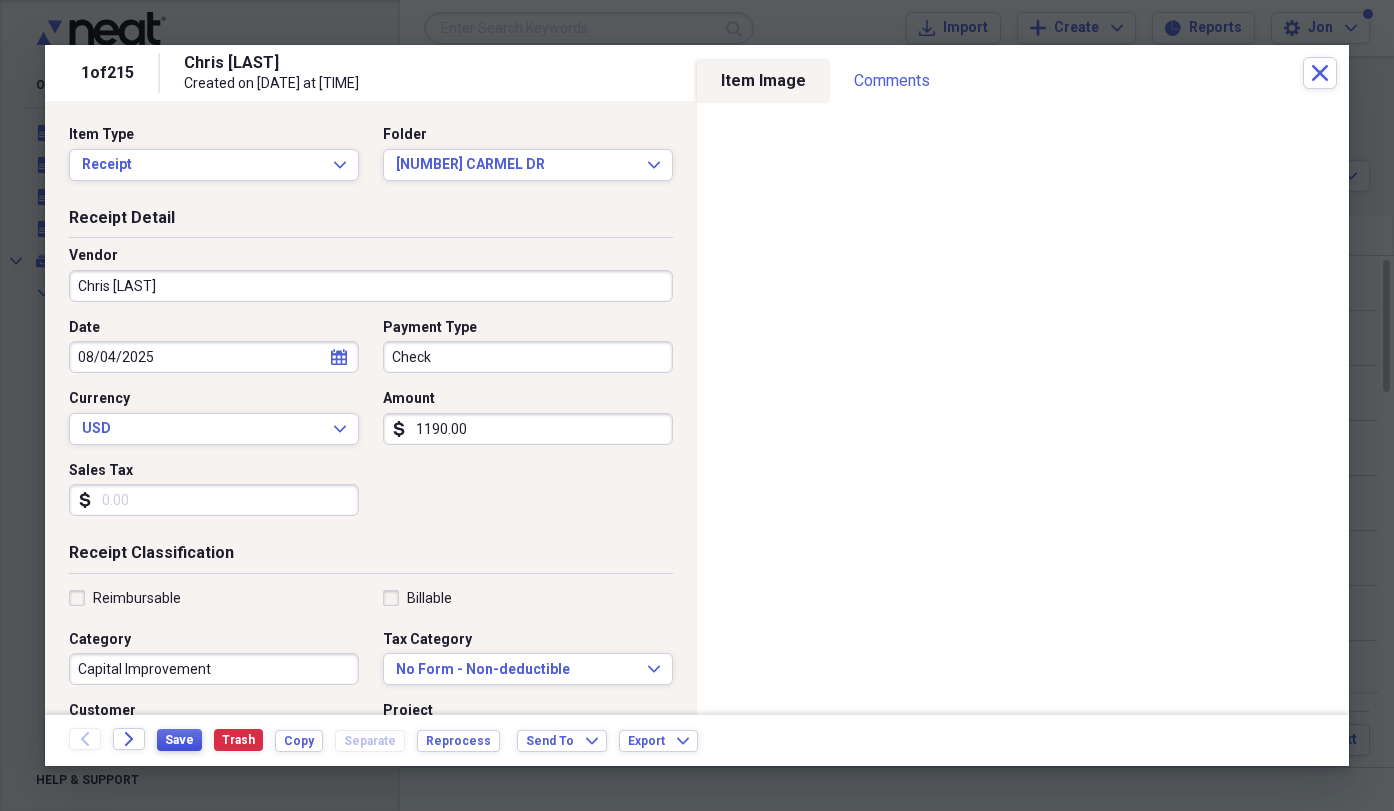 click on "Save" at bounding box center (179, 740) 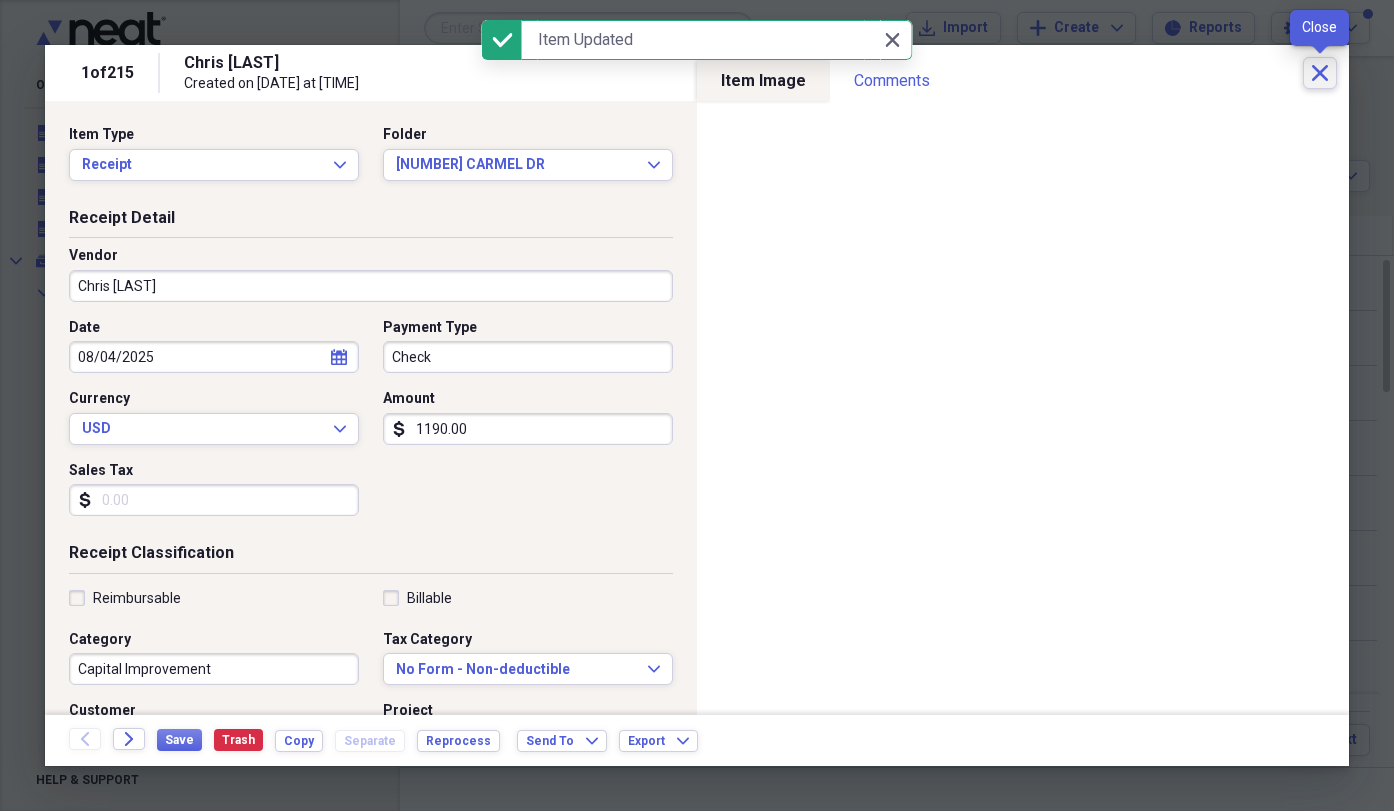click 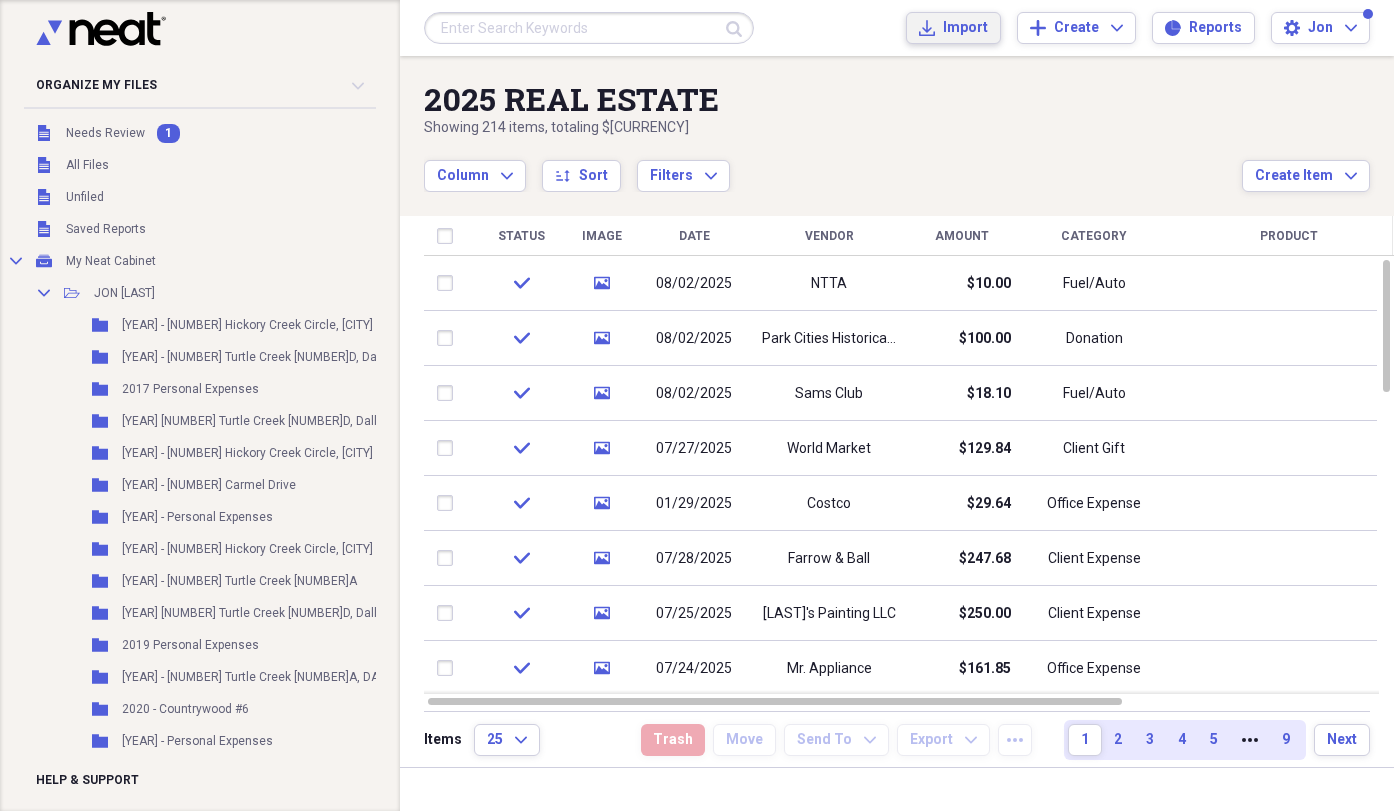 click on "Import" at bounding box center [965, 28] 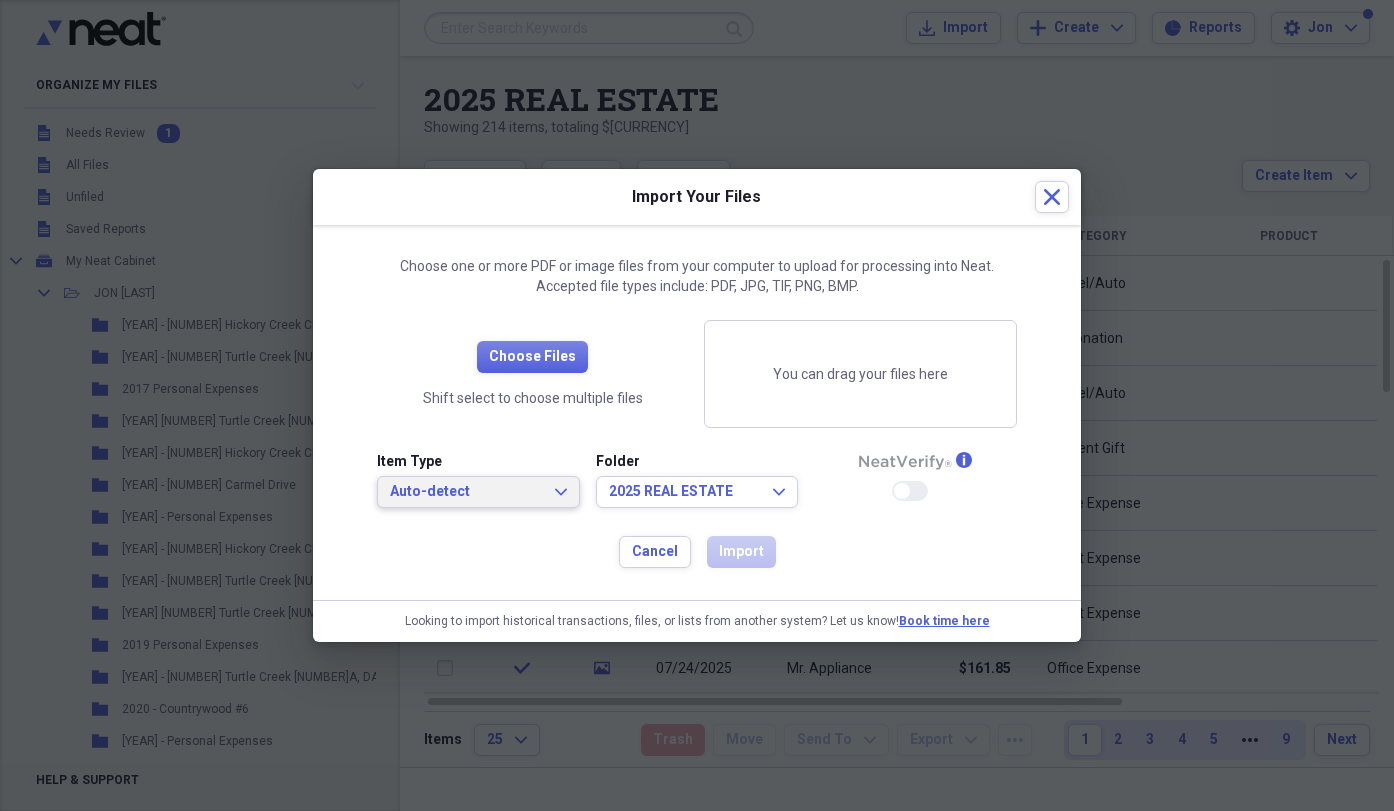 click on "Auto-detect Expand" at bounding box center [478, 492] 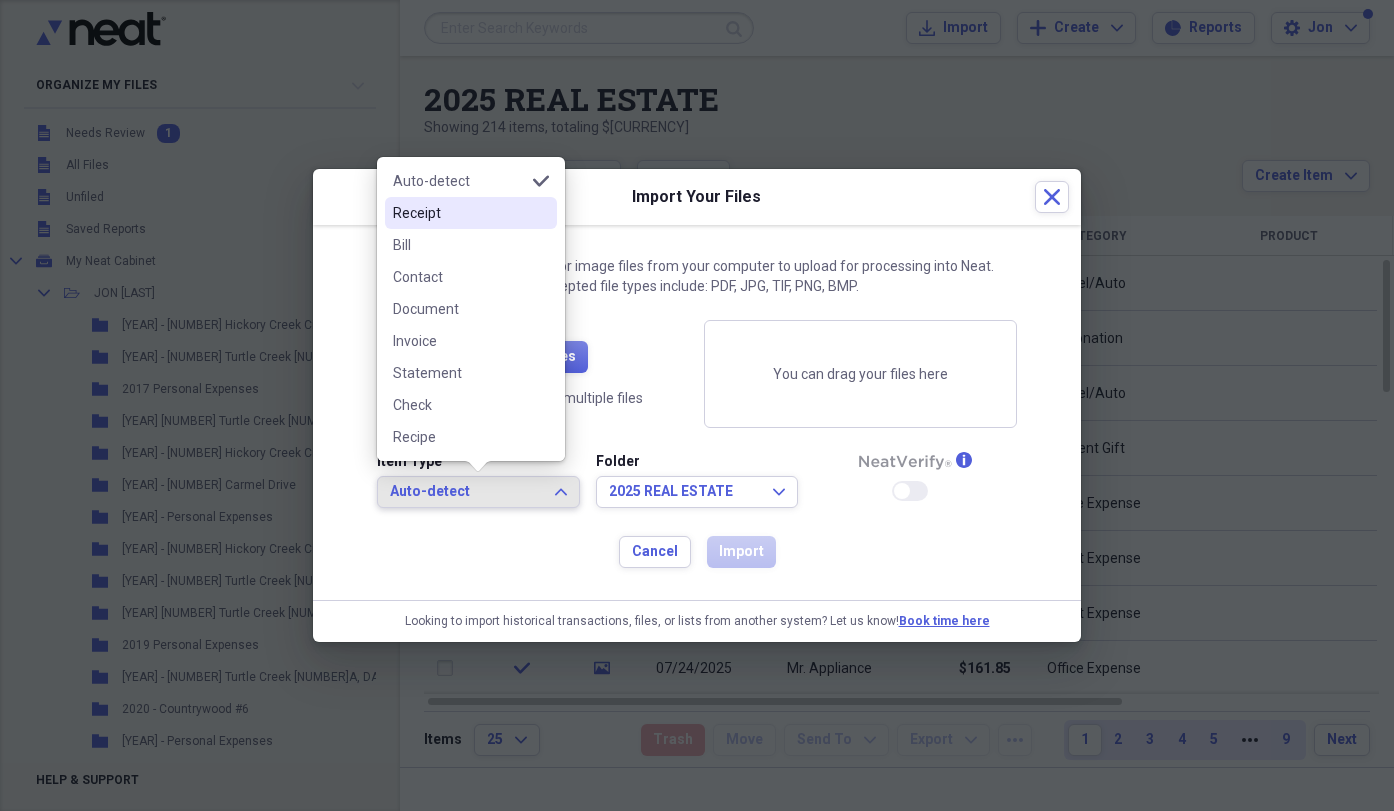 click on "Receipt" at bounding box center (471, 213) 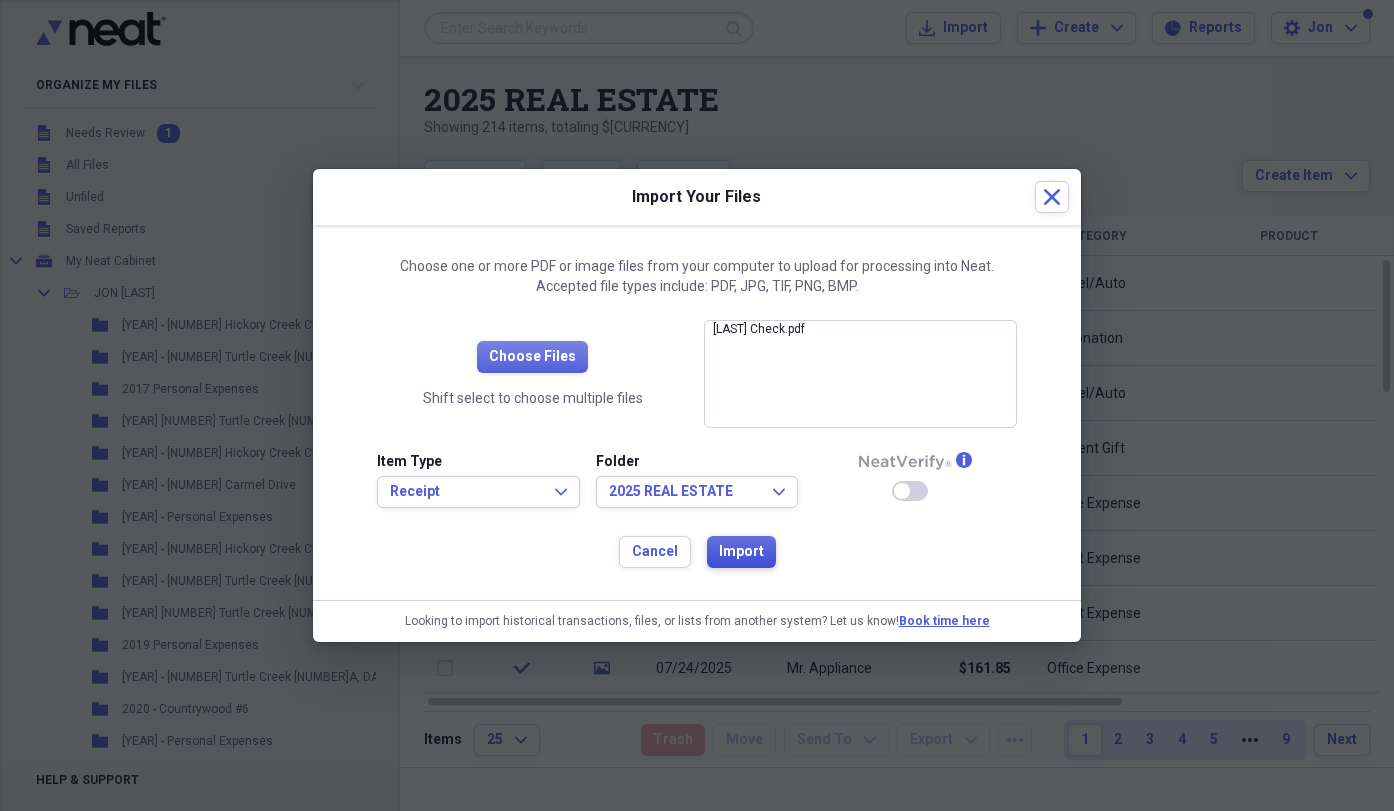 click on "Import" at bounding box center [741, 552] 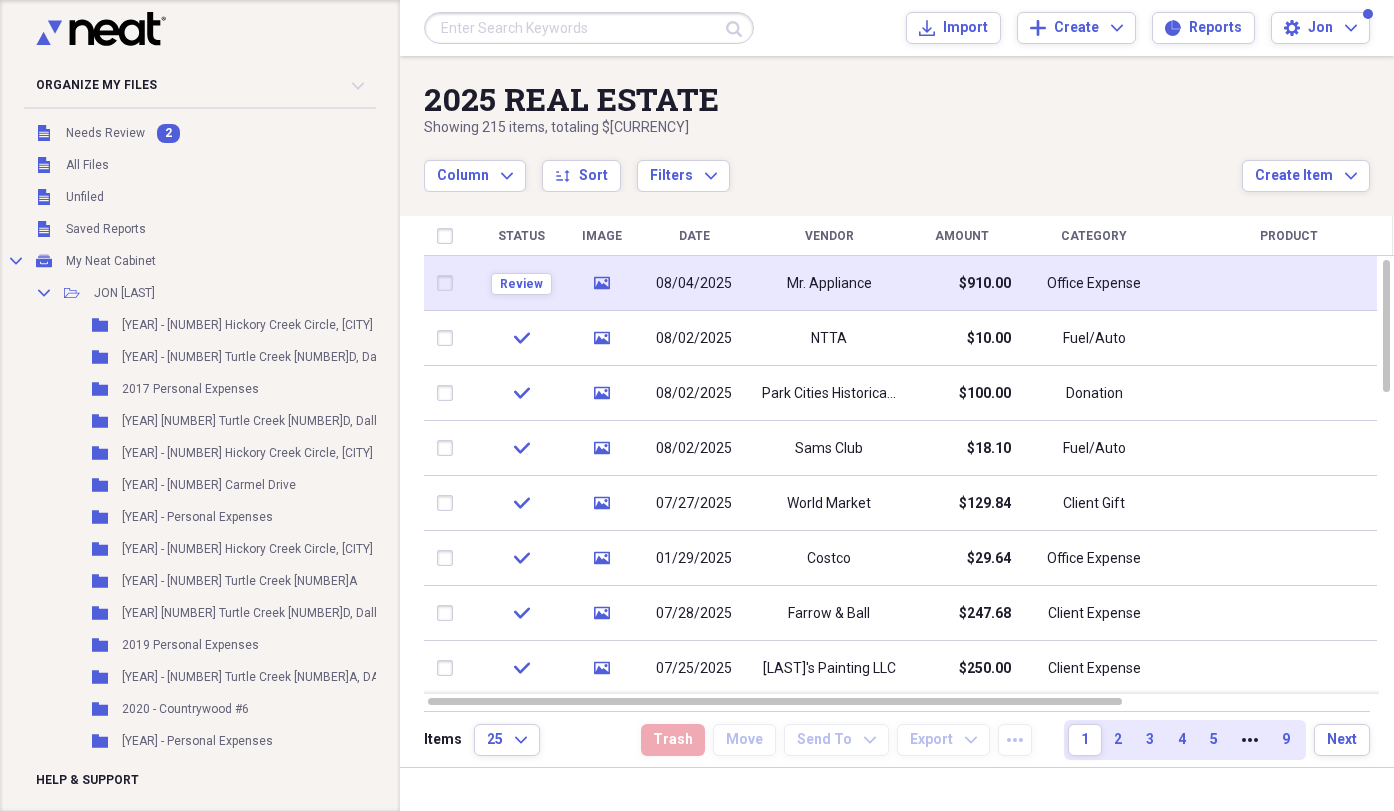 click on "08/04/2025" at bounding box center (694, 284) 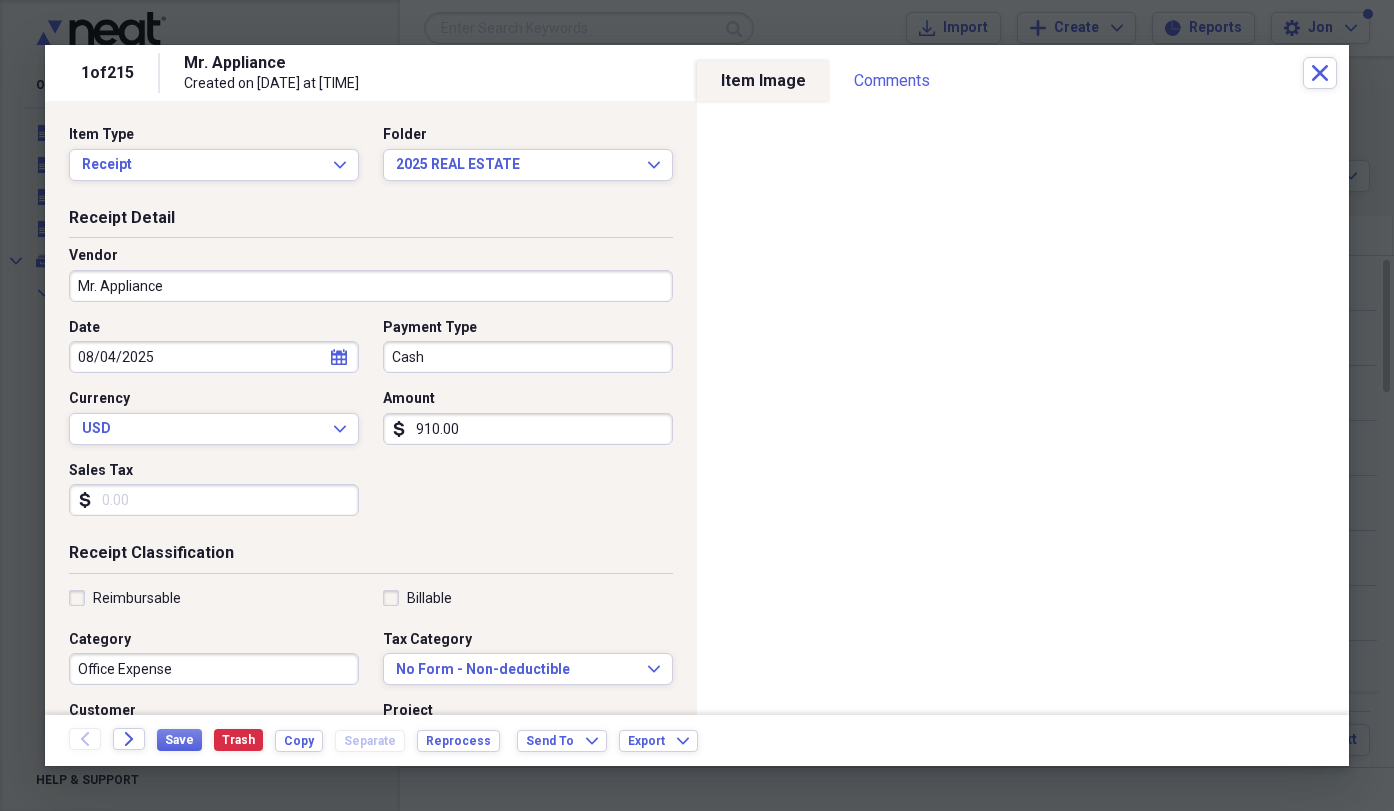 click on "Cash" at bounding box center [528, 357] 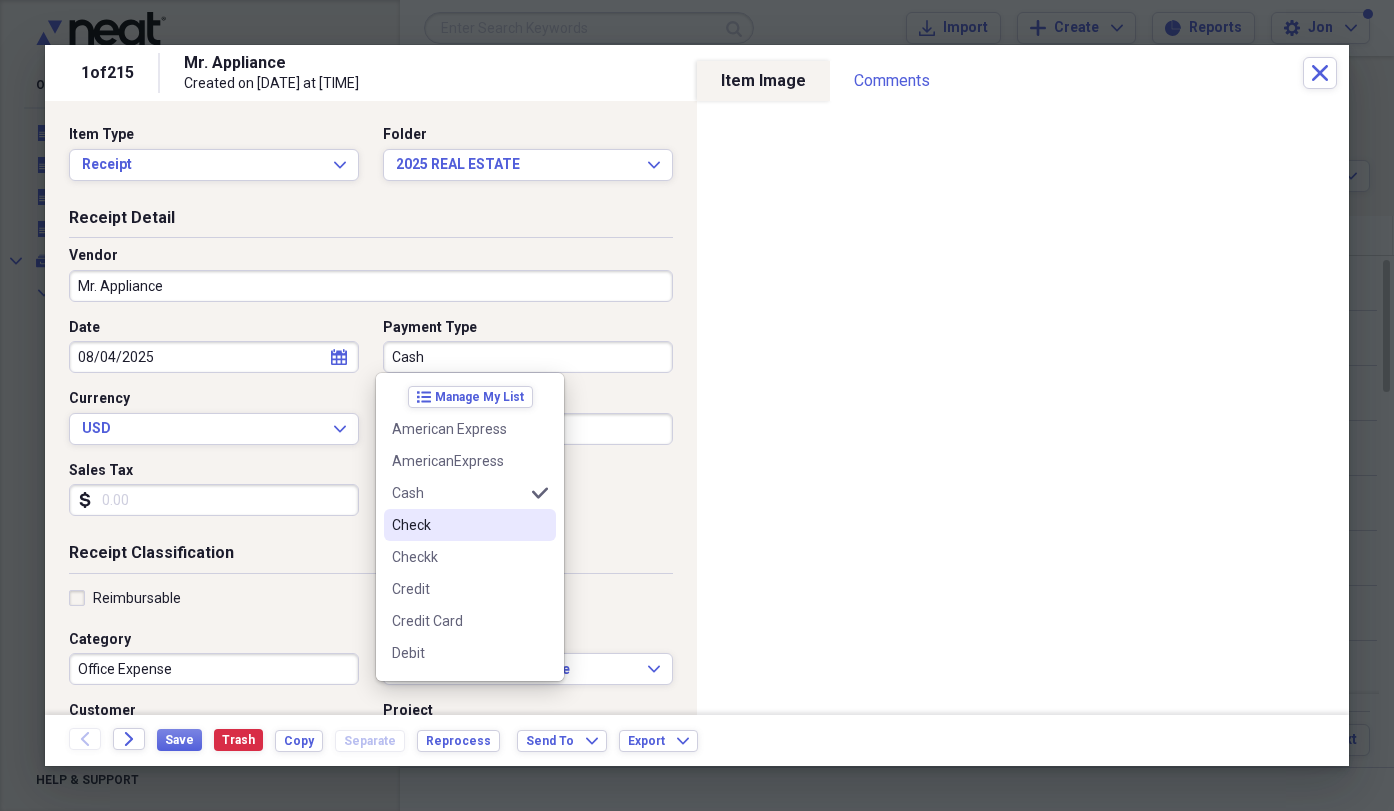 click on "Check" at bounding box center (458, 525) 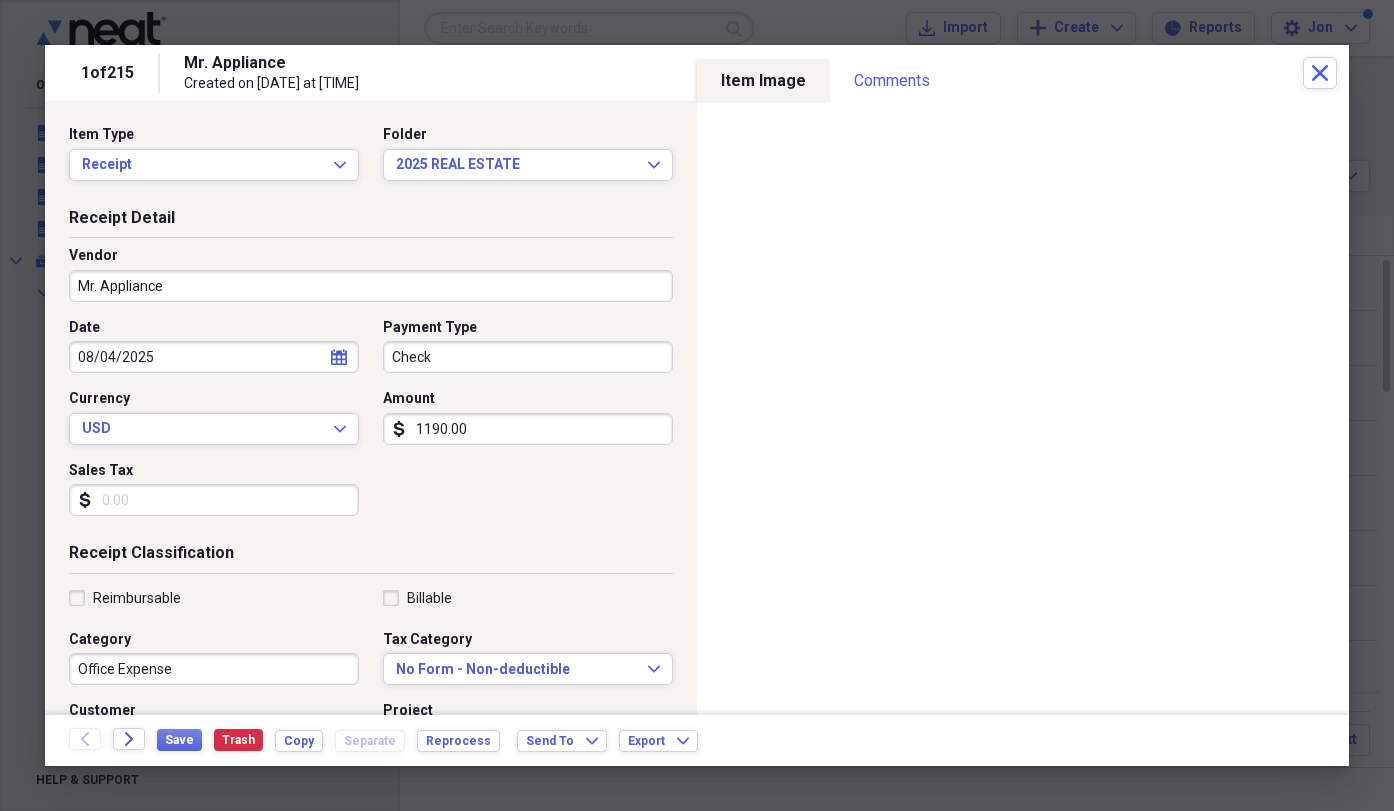type on "1190.00" 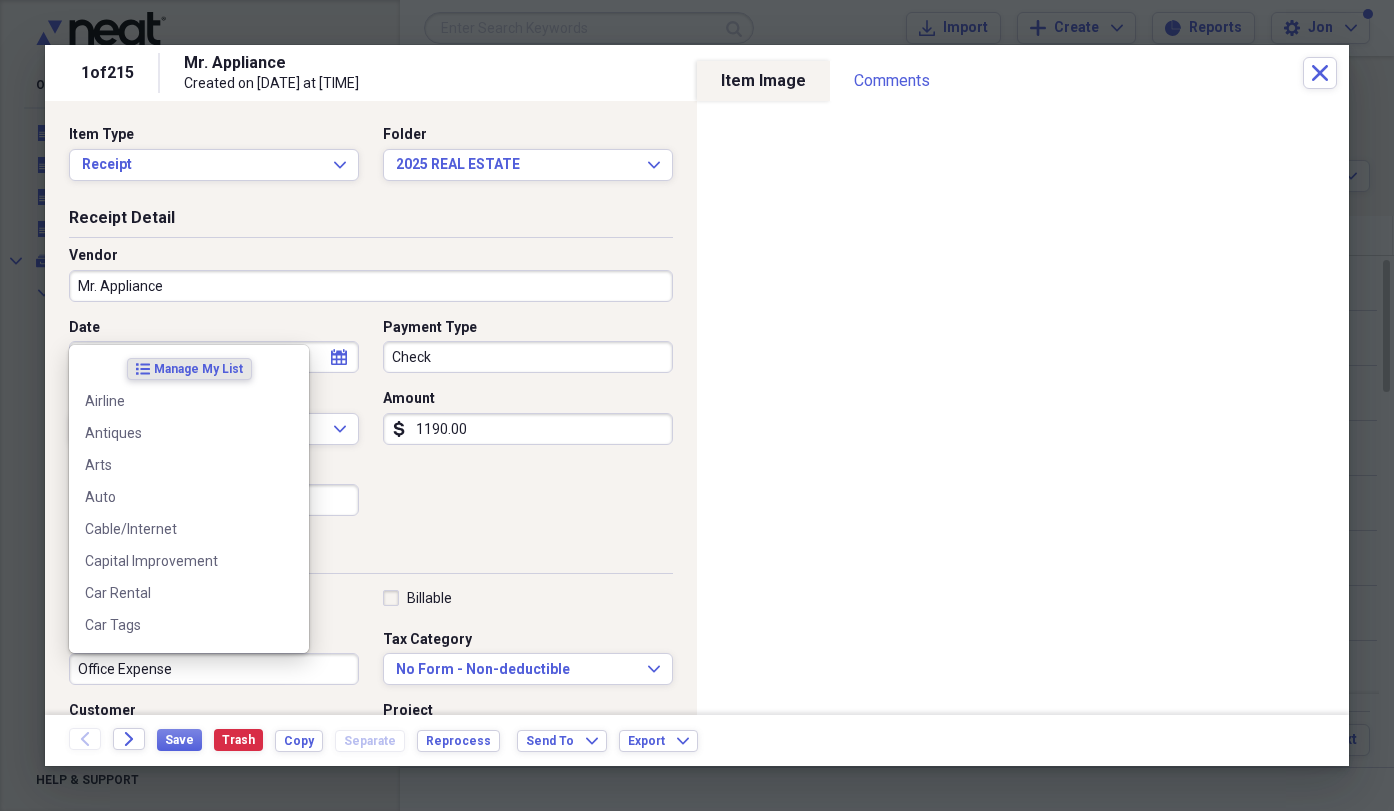 click on "Office Expense" at bounding box center (214, 669) 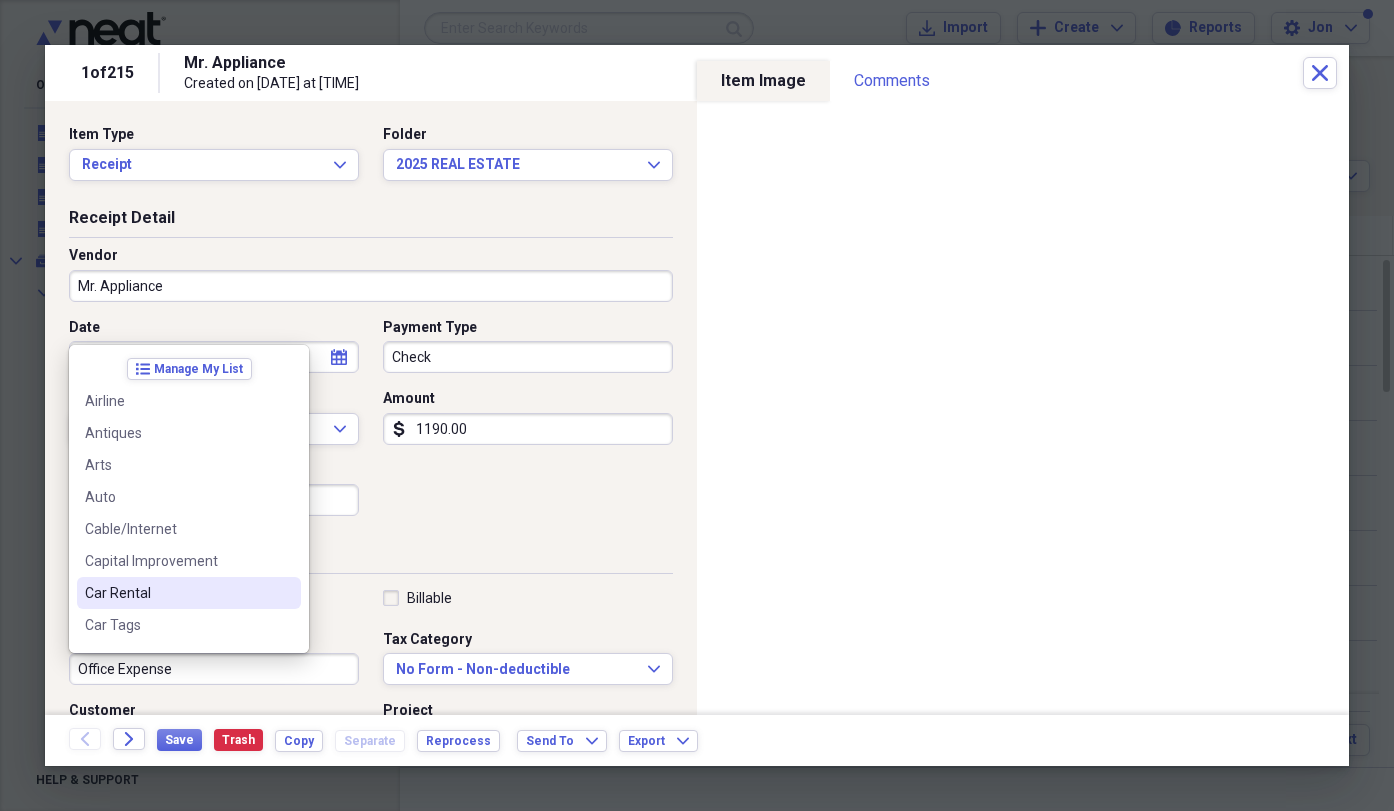 scroll, scrollTop: 100, scrollLeft: 0, axis: vertical 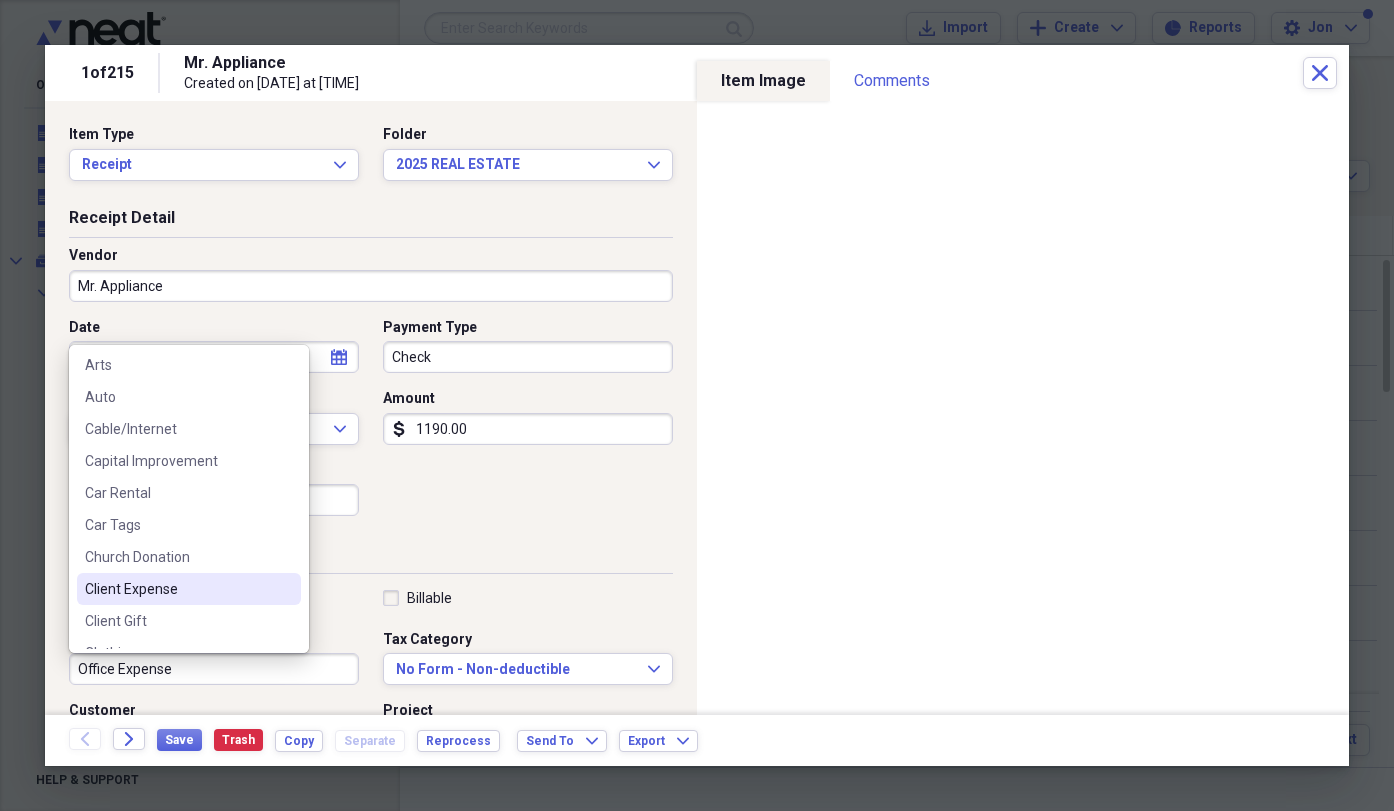 click on "Client Expense" at bounding box center [177, 589] 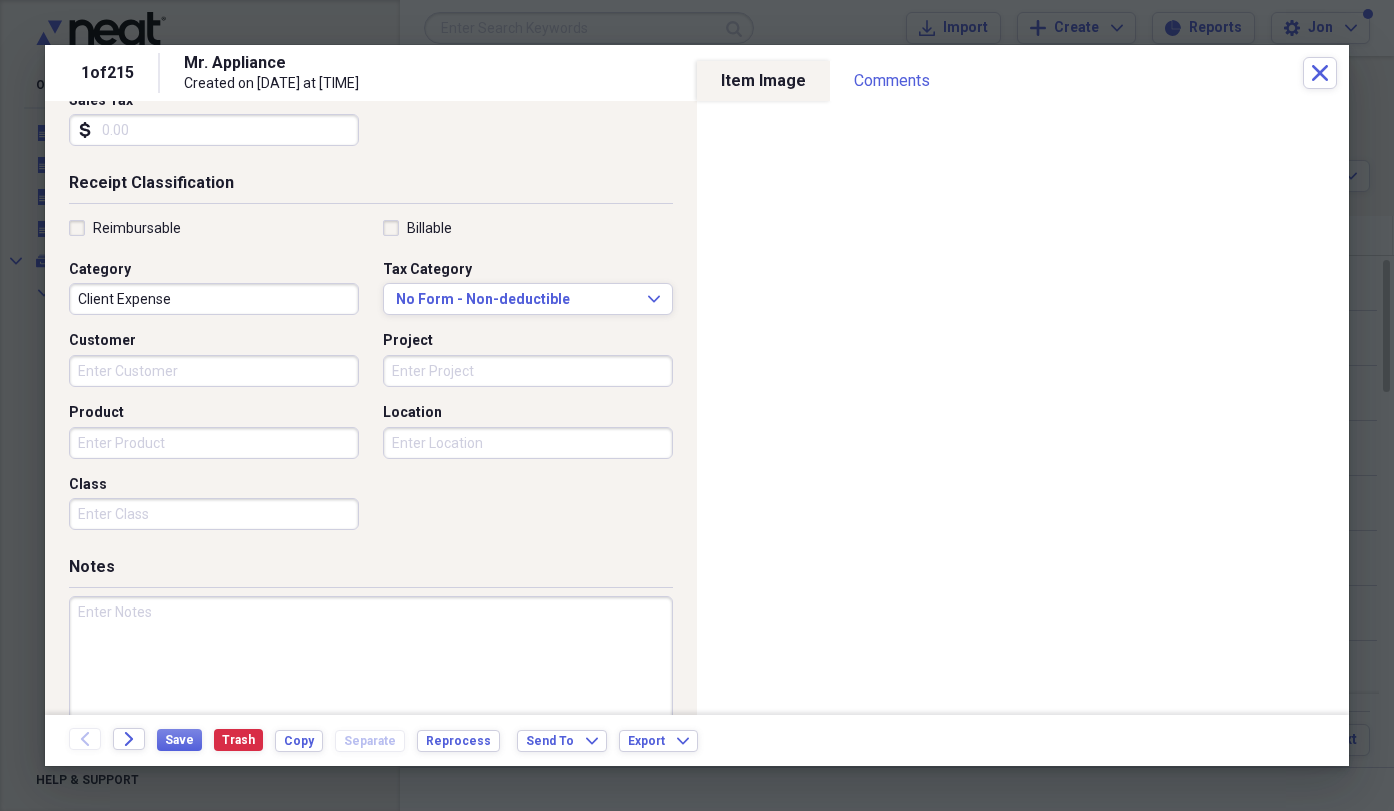 scroll, scrollTop: 400, scrollLeft: 0, axis: vertical 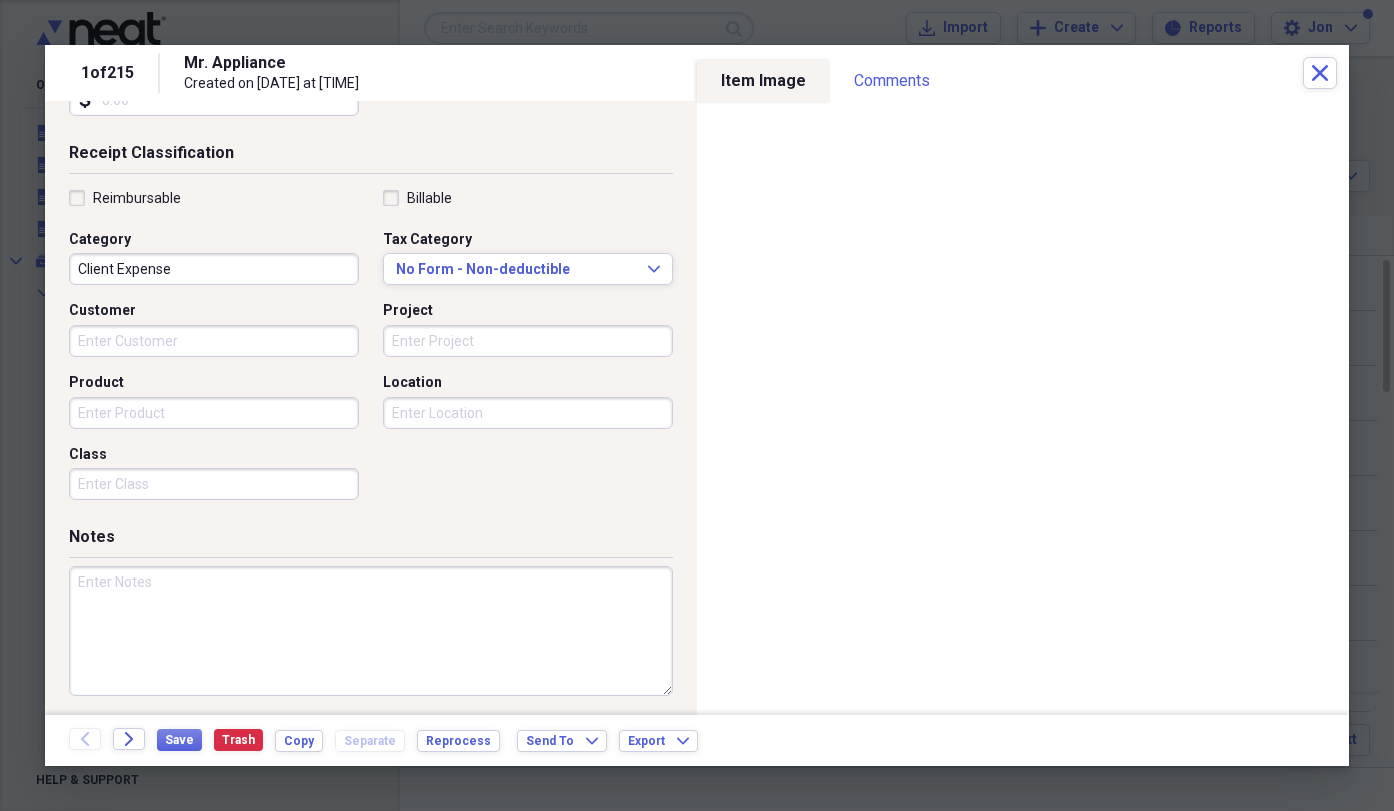 click at bounding box center [371, 631] 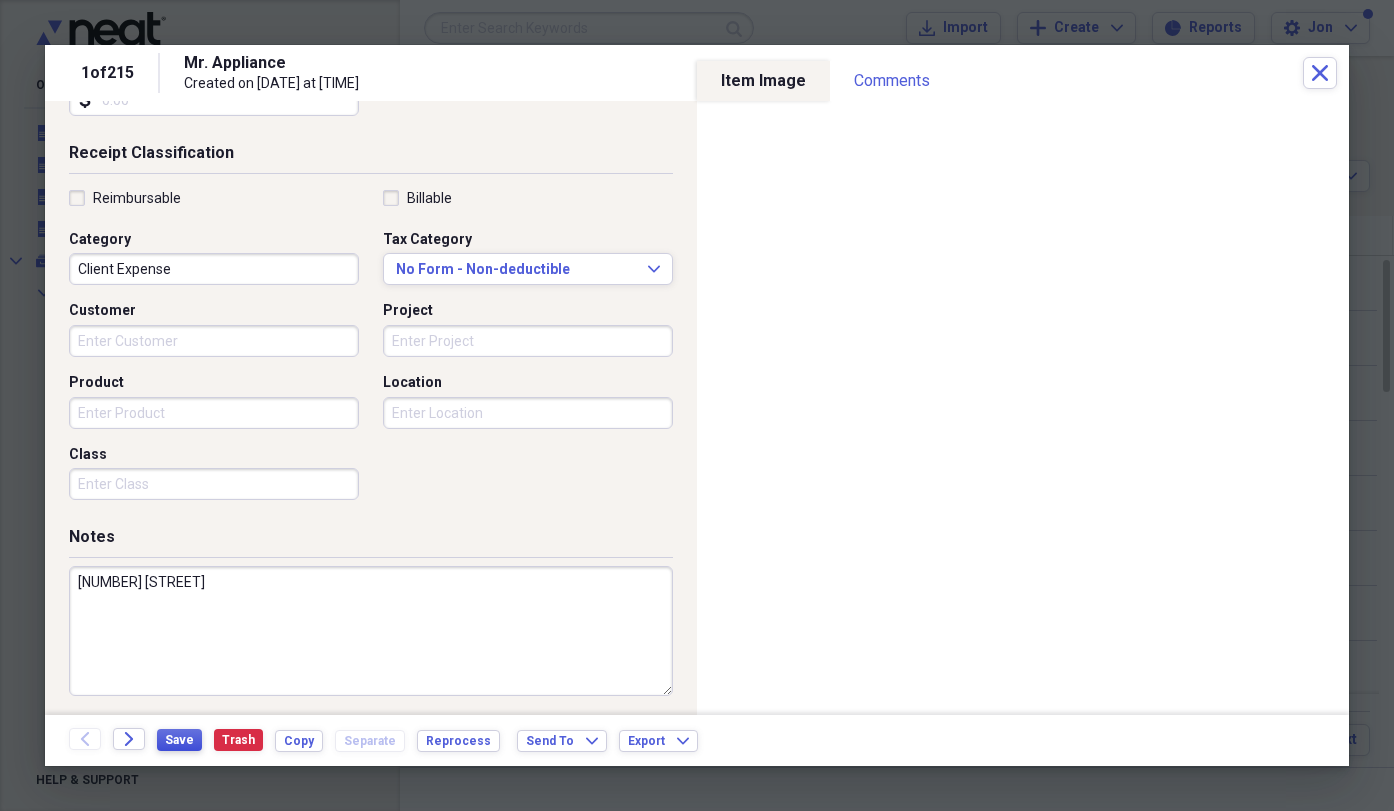 type on "[NUMBER] [STREET]" 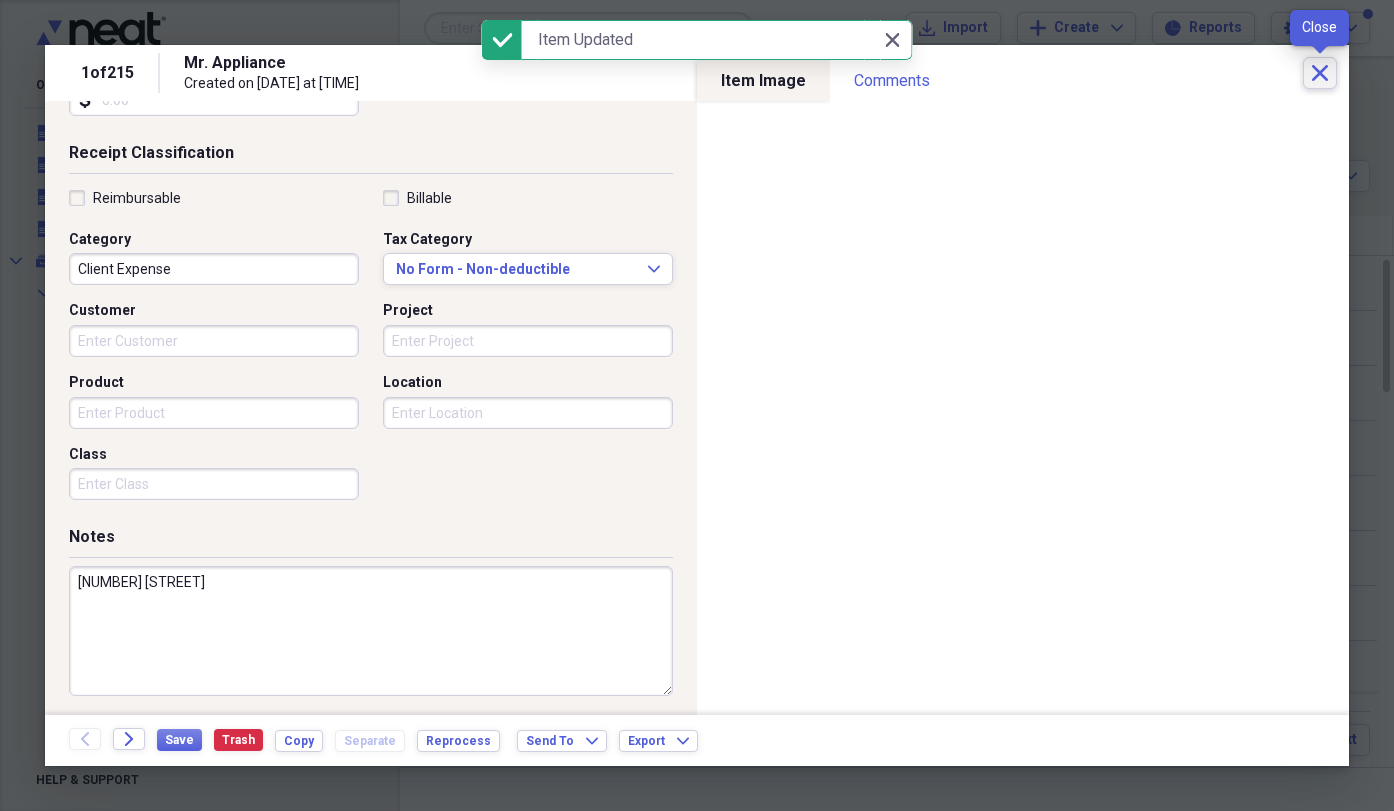 click 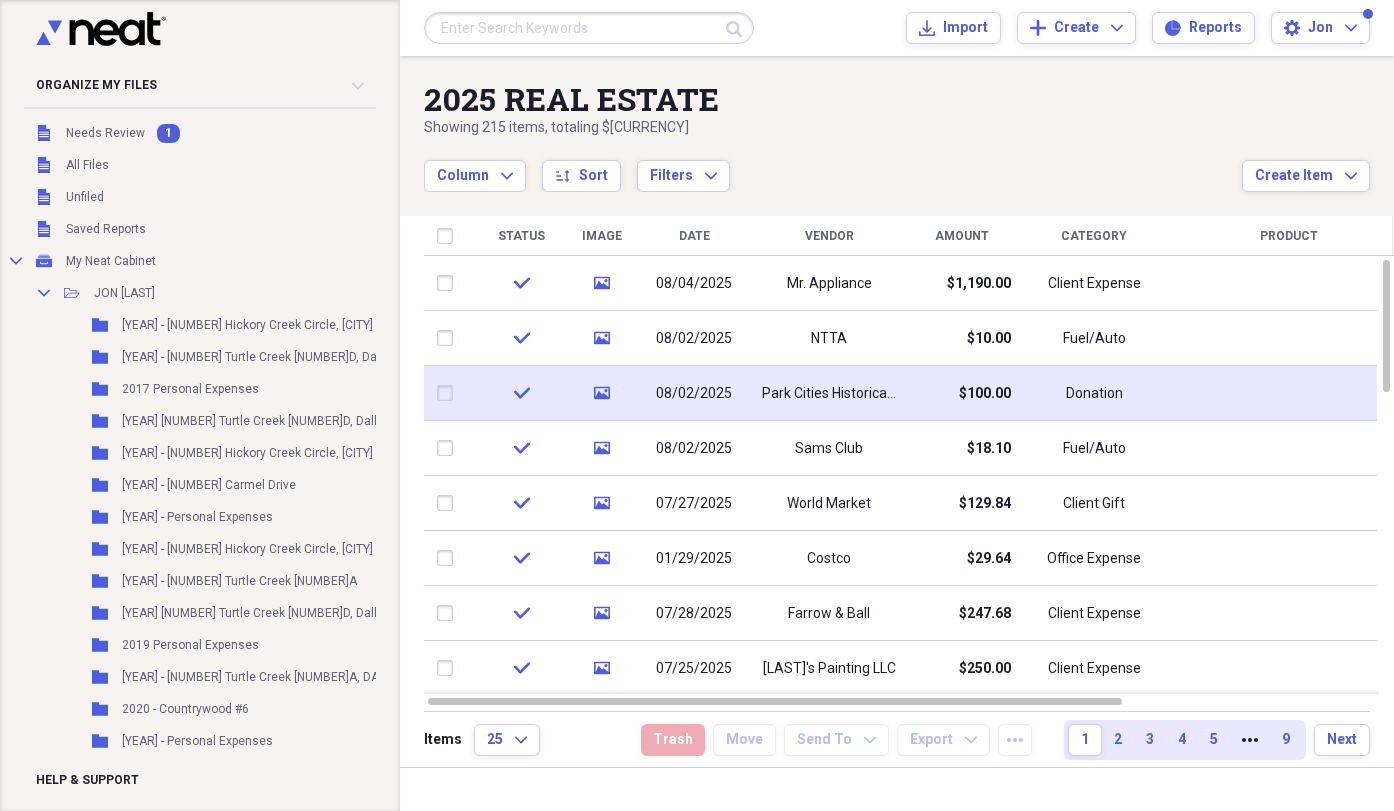 click on "Park Cities Historical & Preservation Society" at bounding box center [829, 394] 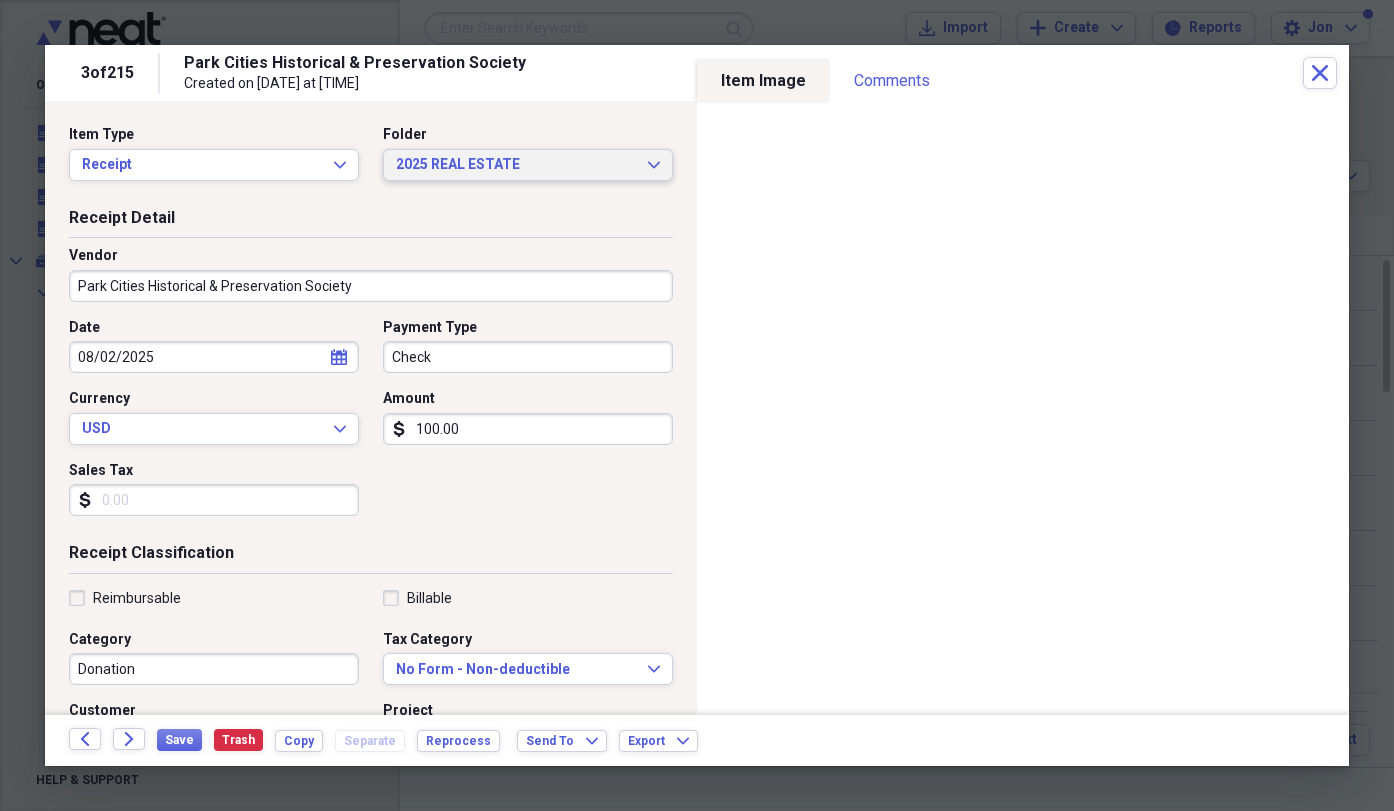 click on "2025 REAL ESTATE Expand" at bounding box center (528, 165) 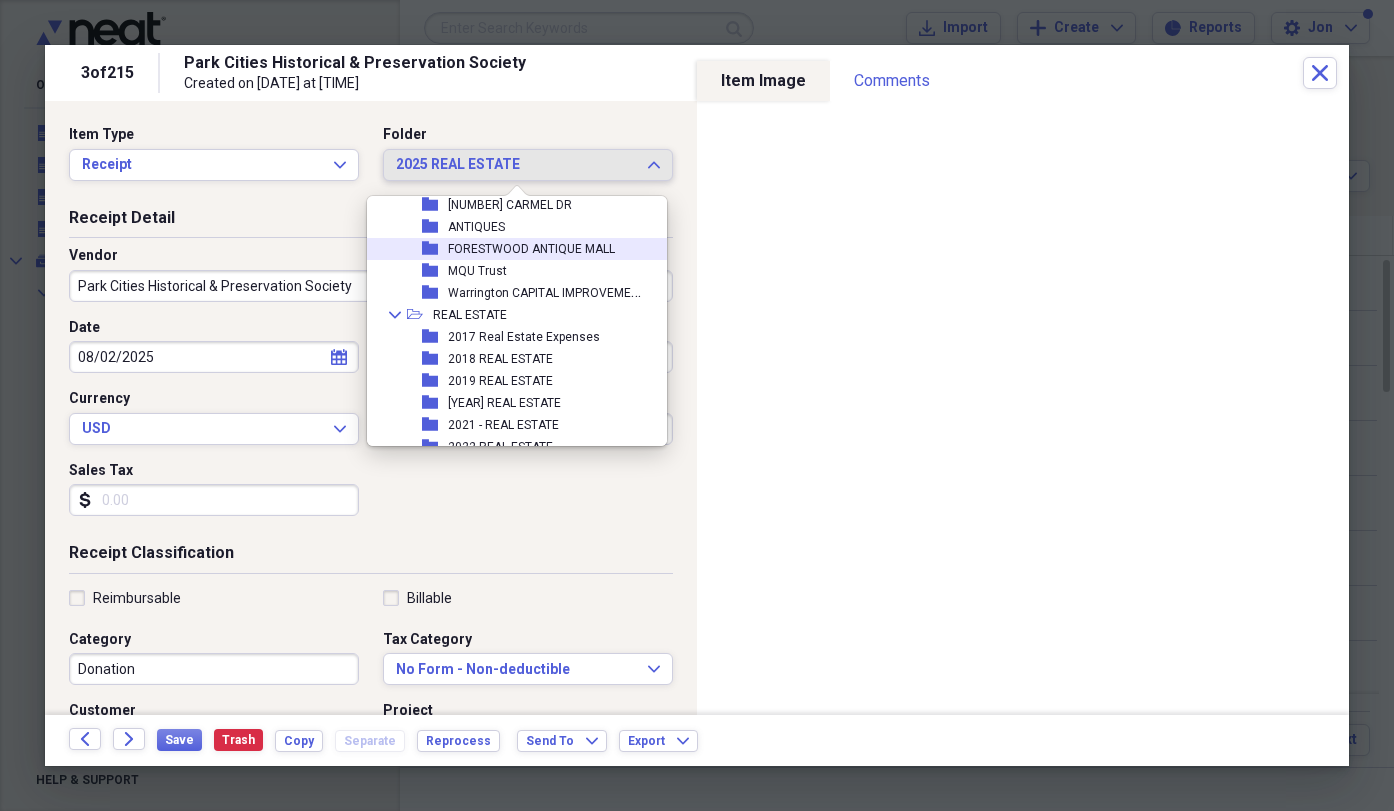 scroll, scrollTop: 665, scrollLeft: 0, axis: vertical 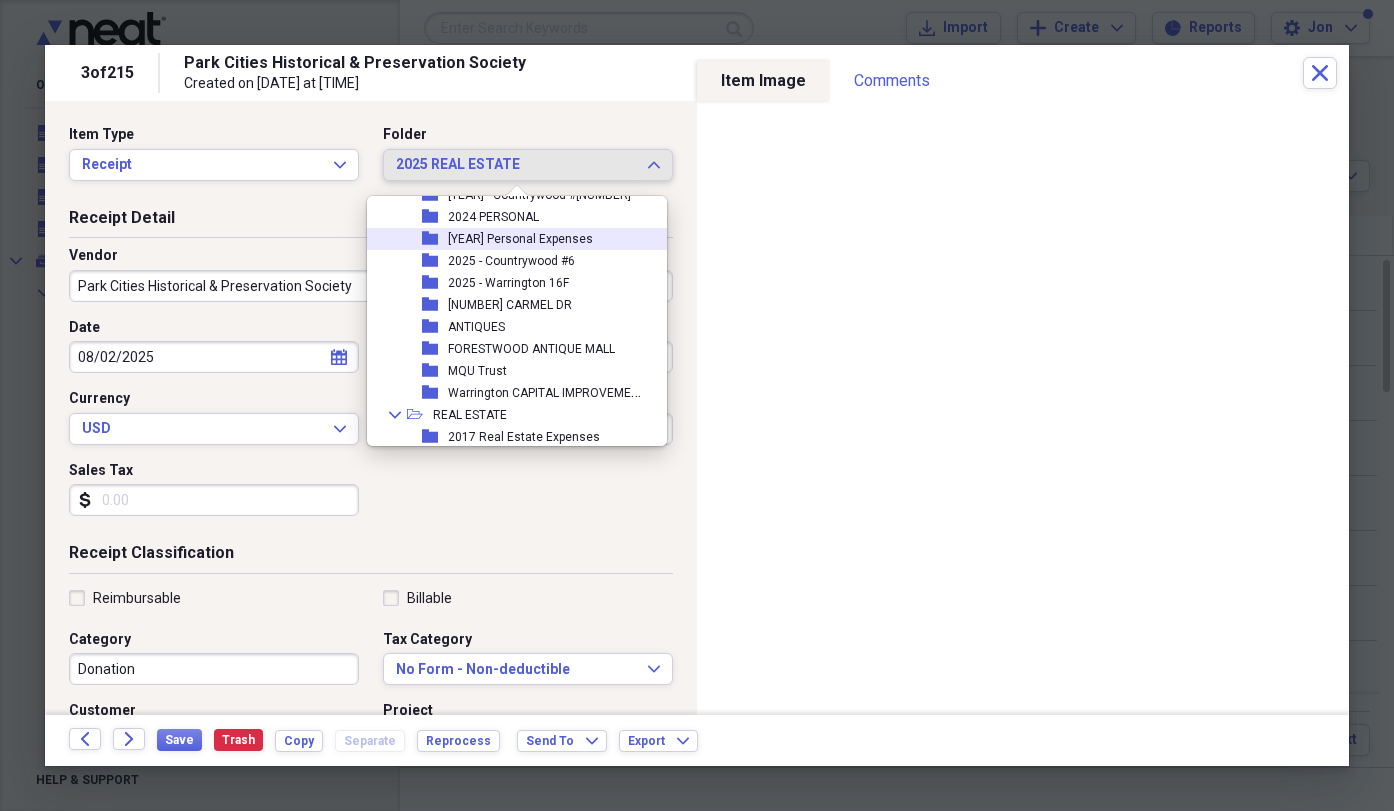 click on "[YEAR] Personal Expenses" at bounding box center [520, 239] 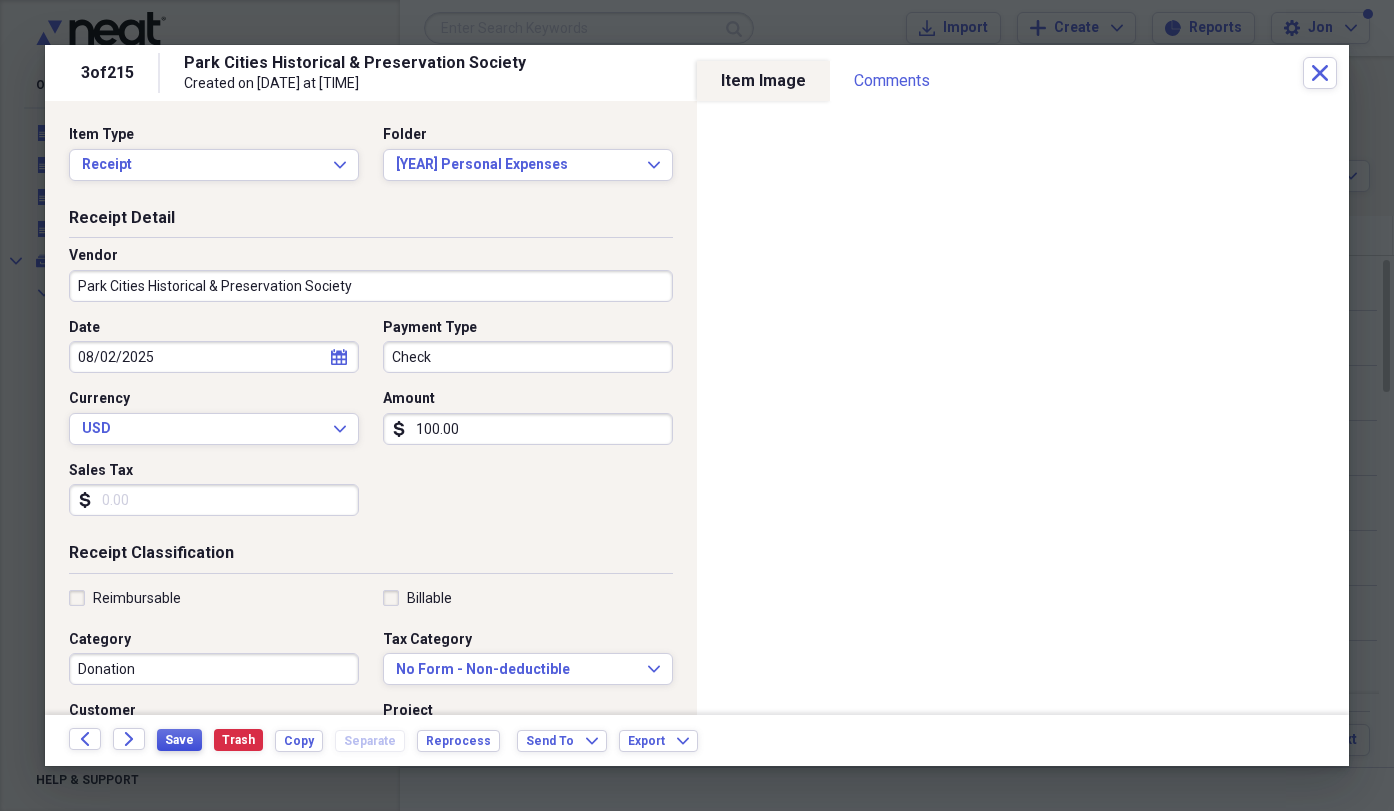 click on "Save" at bounding box center [179, 740] 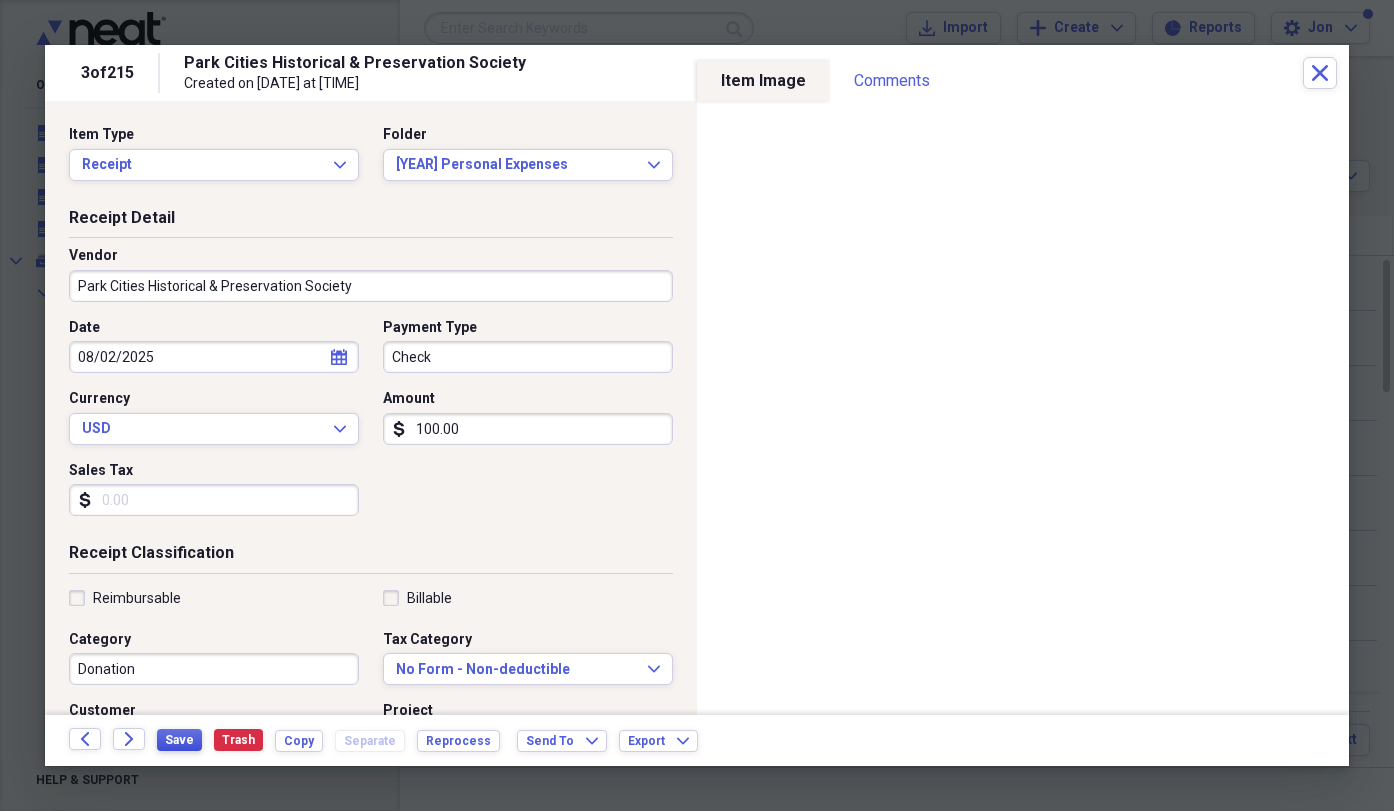 click on "Save" at bounding box center [179, 740] 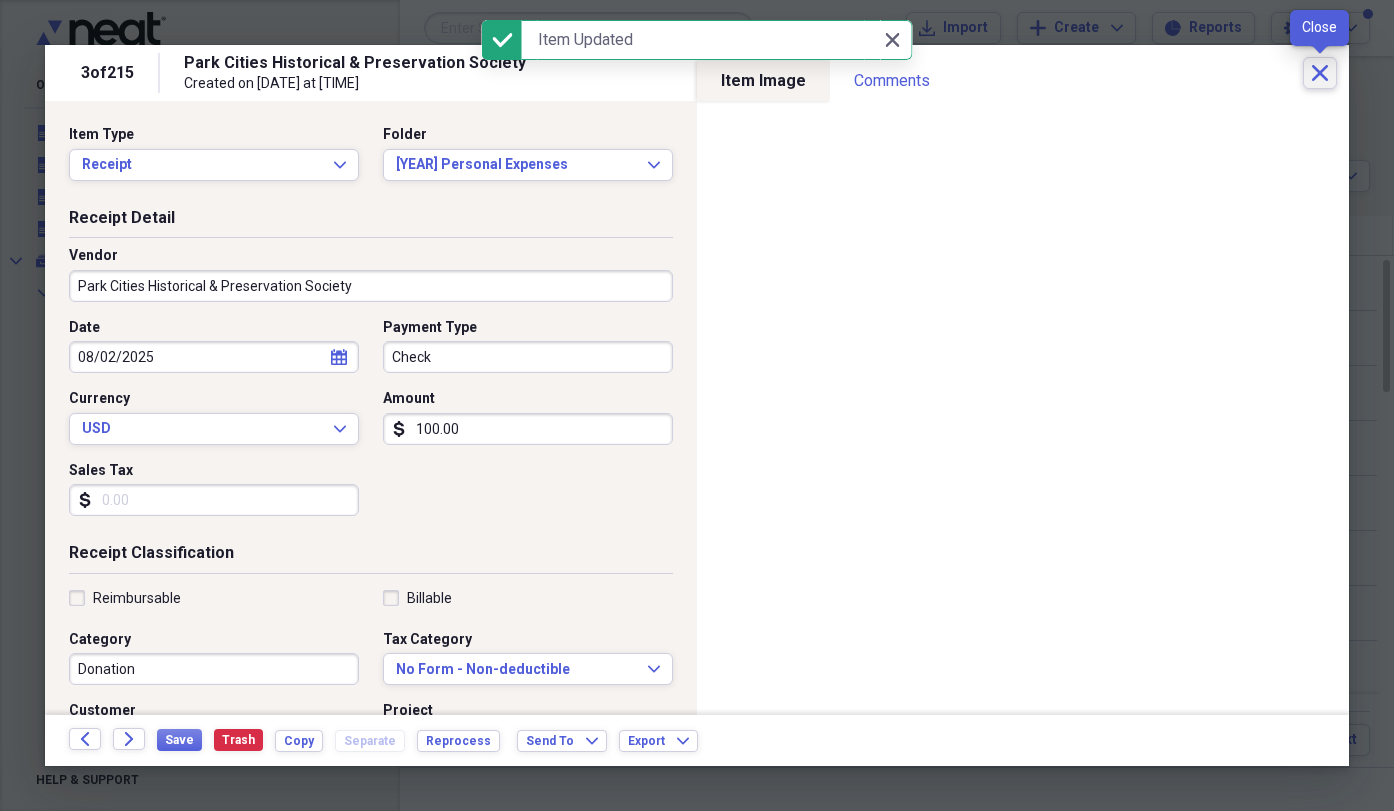 click on "Close" 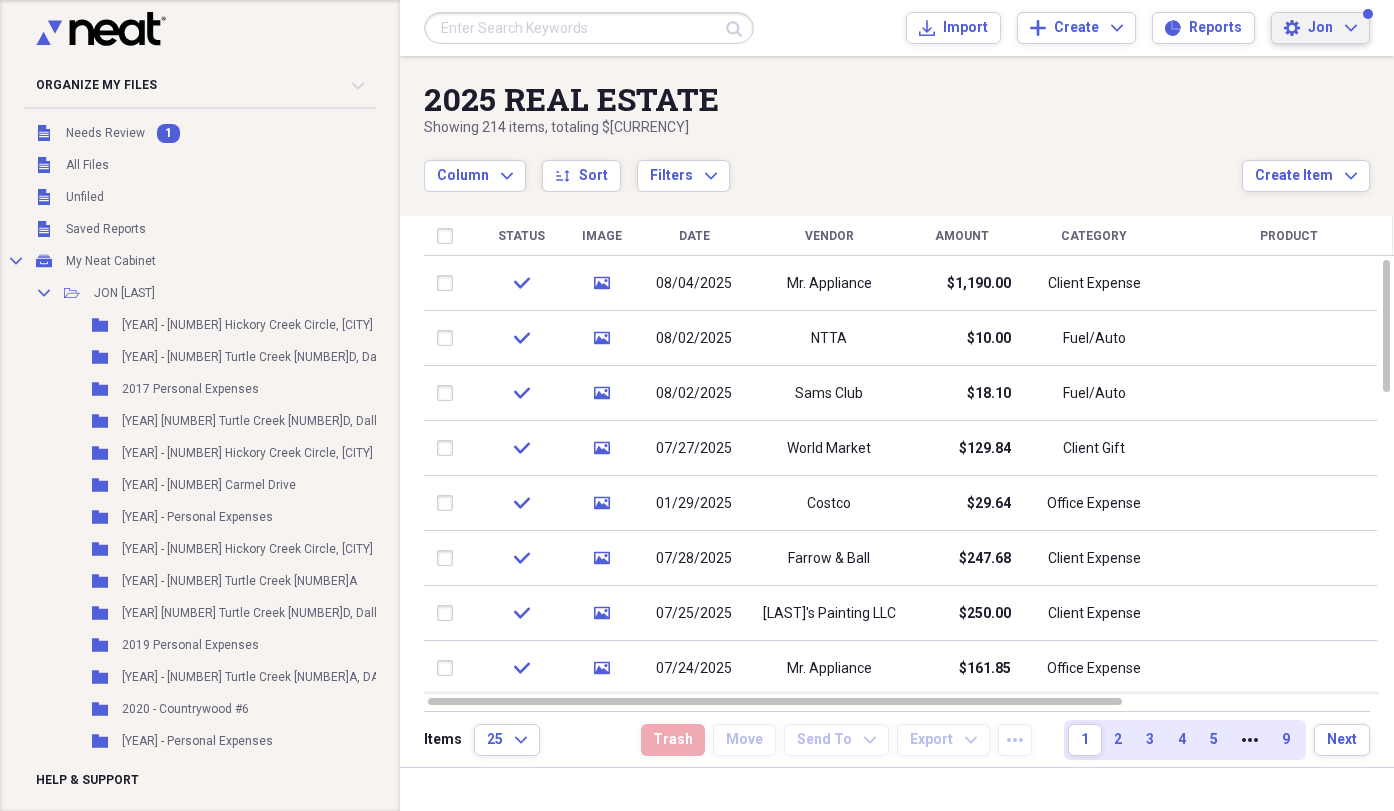click on "Jon" at bounding box center (1320, 28) 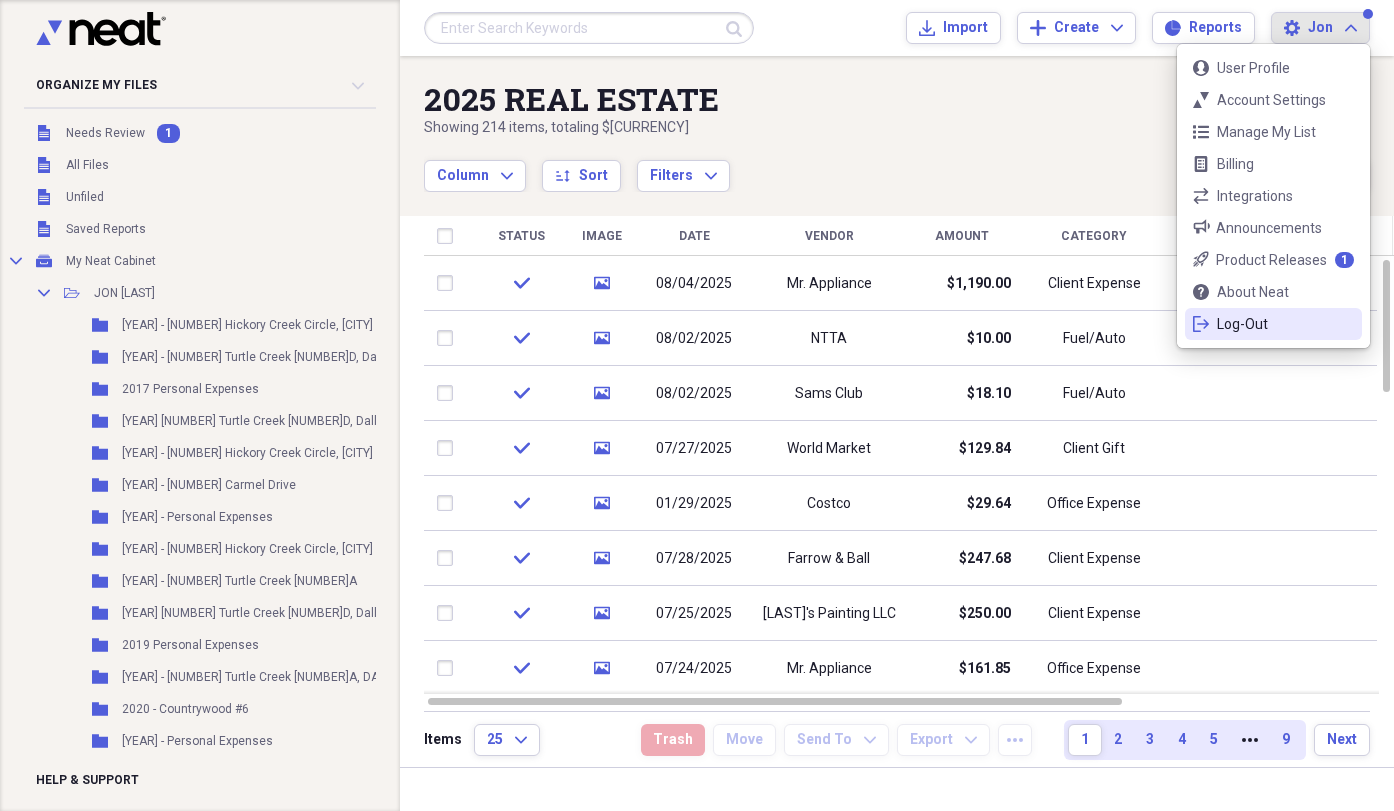 click on "Log-Out" at bounding box center (1273, 324) 